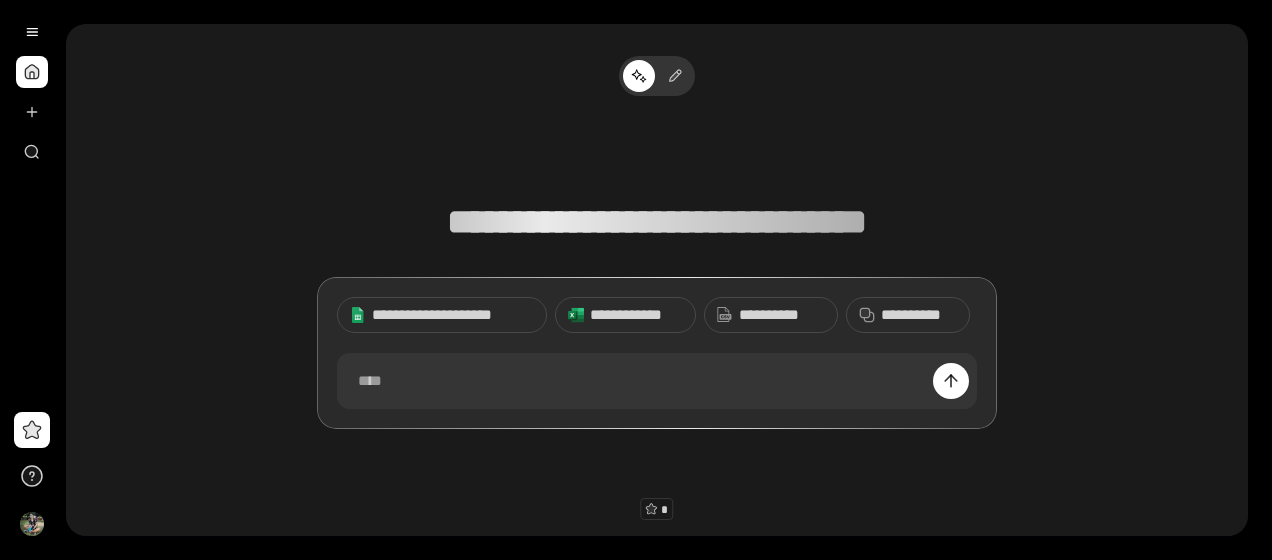 scroll, scrollTop: 0, scrollLeft: 0, axis: both 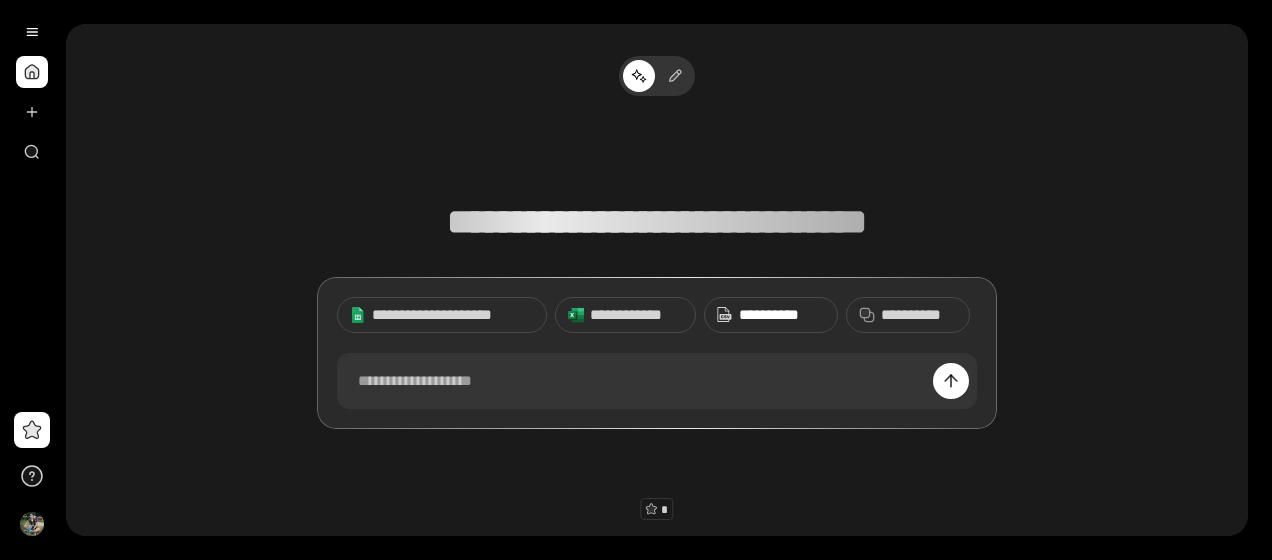 click on "**********" at bounding box center (782, 315) 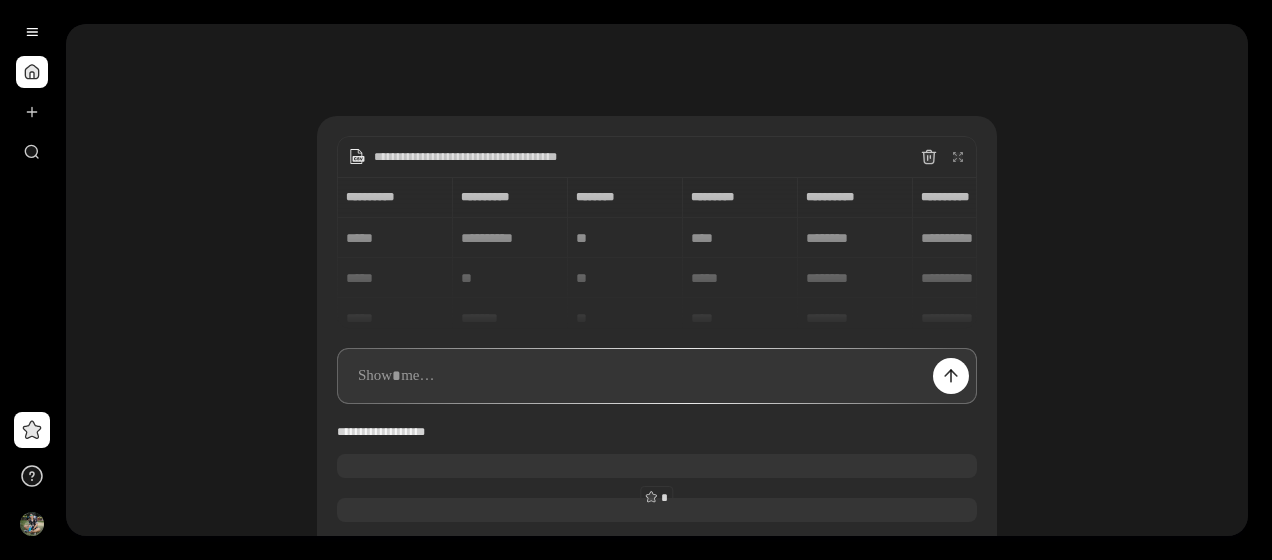 scroll, scrollTop: 8, scrollLeft: 0, axis: vertical 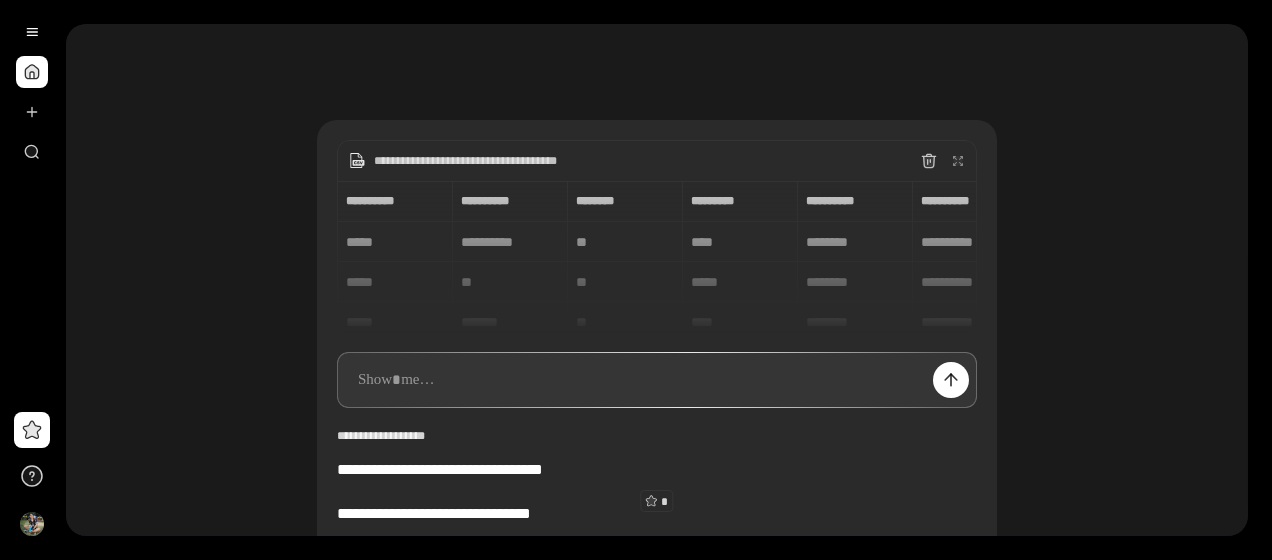 click at bounding box center (657, 380) 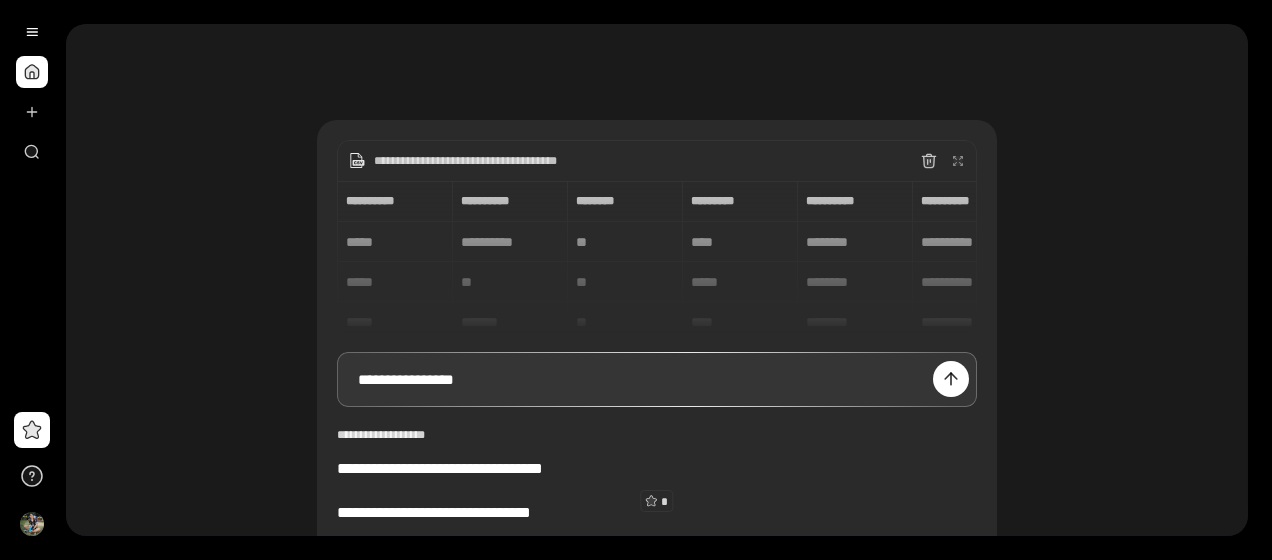 click on "[FIRST] [LAST] [NUMBER] [STREET] [CITY], [STATE] [POSTAL_CODE] [COUNTRY] [PHONE] [EMAIL] [SSN] [DLN] [CC] [DOB] [AGE] [TIME] [COORD] [GEO]" at bounding box center (657, 257) 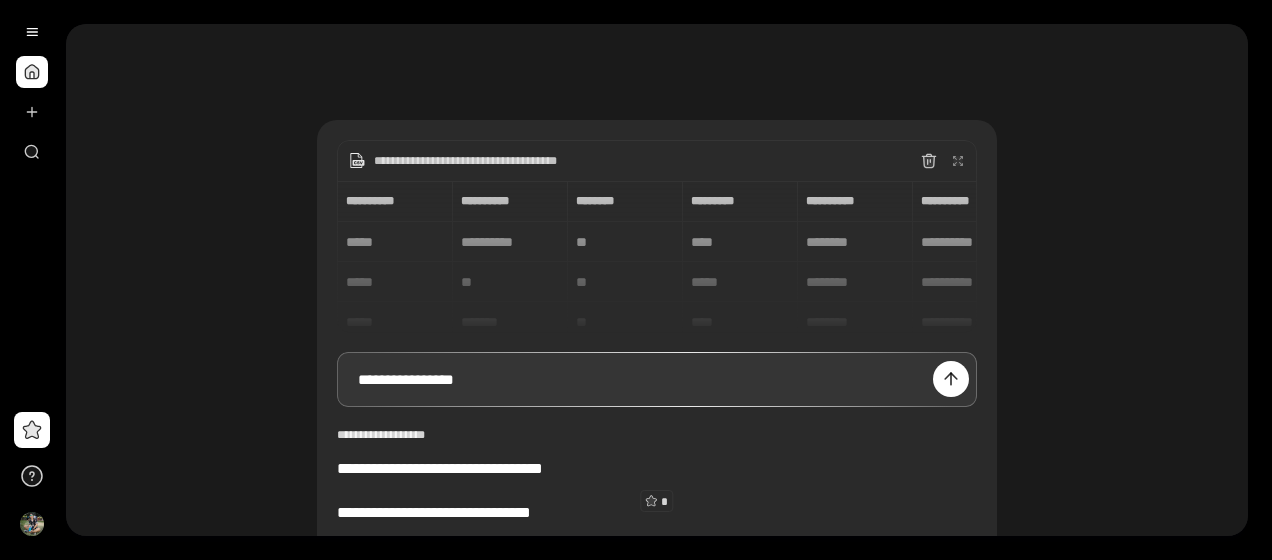 scroll, scrollTop: 14, scrollLeft: 0, axis: vertical 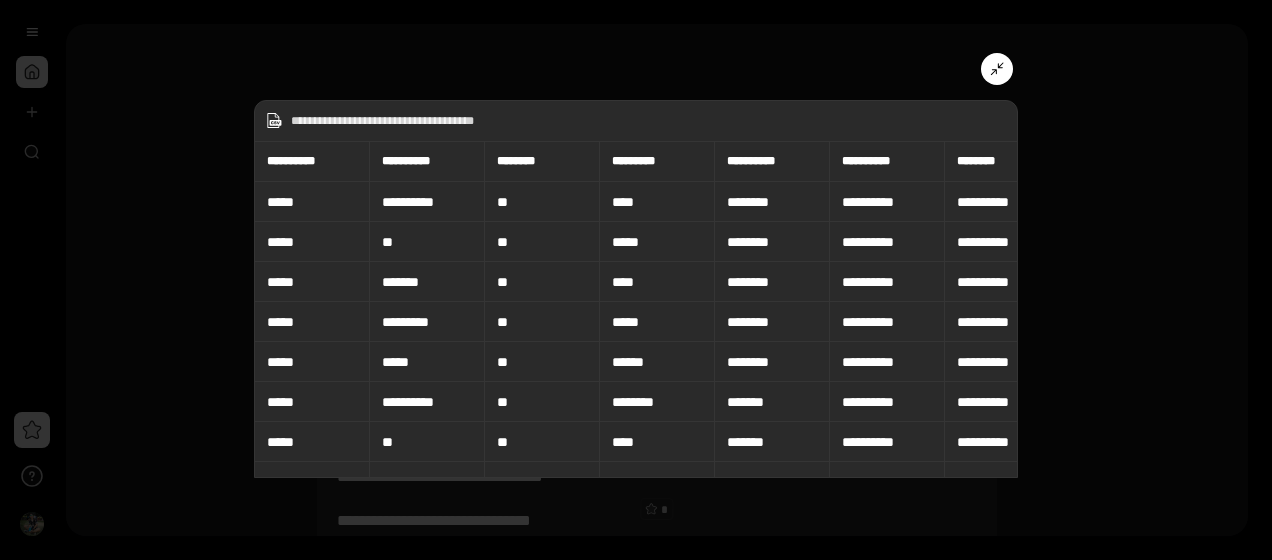 click on "**********" at bounding box center [887, 282] 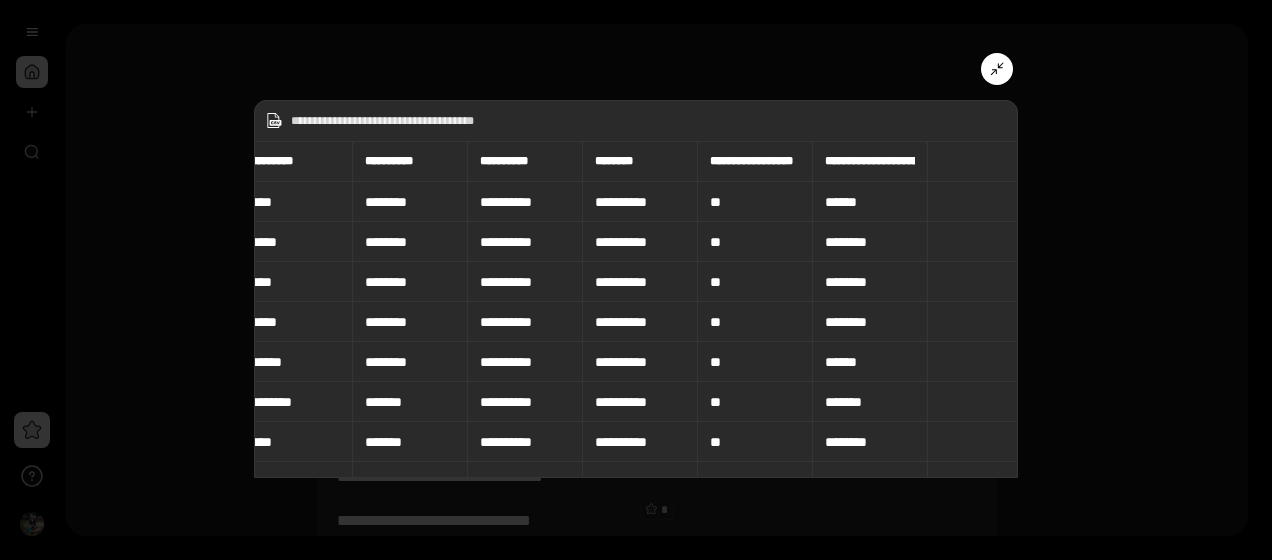 scroll, scrollTop: 0, scrollLeft: 368, axis: horizontal 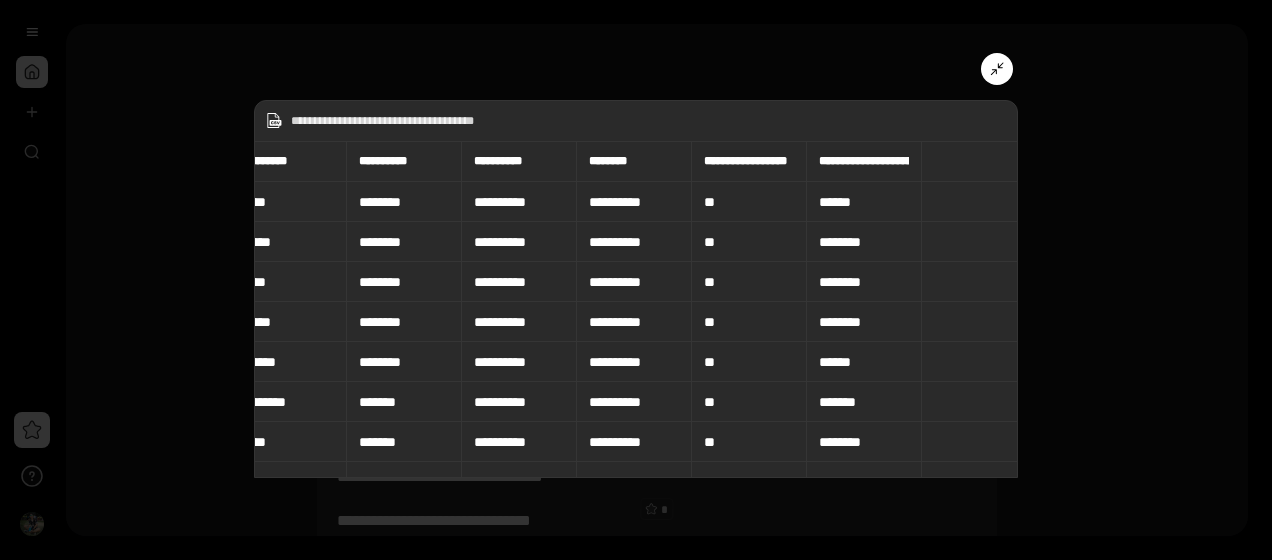 click on "**********" at bounding box center [864, 161] 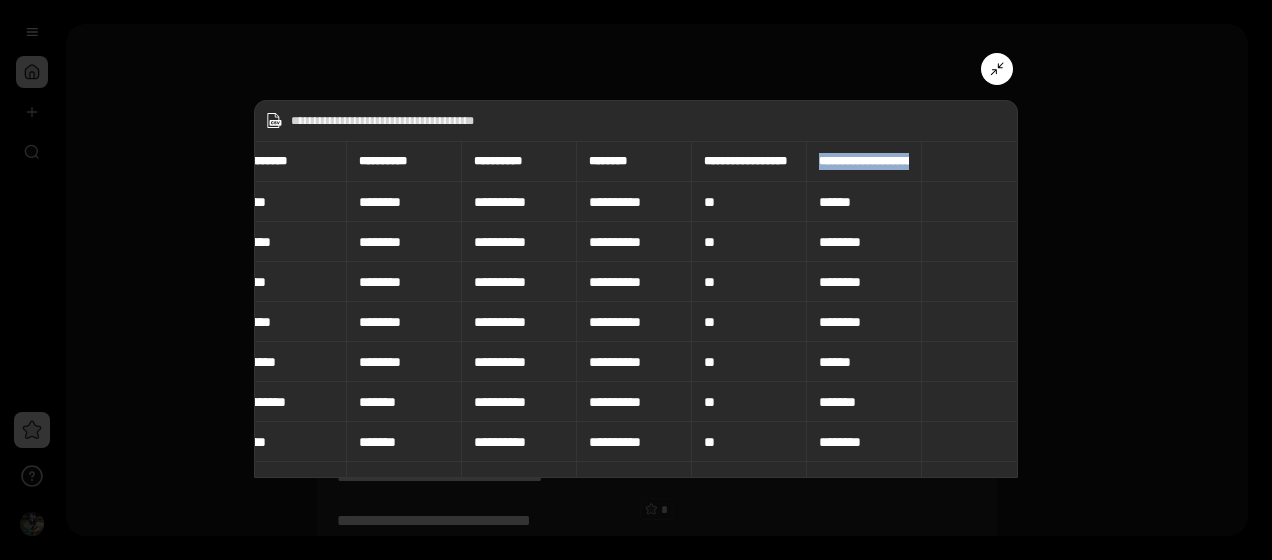 click on "**********" at bounding box center [864, 161] 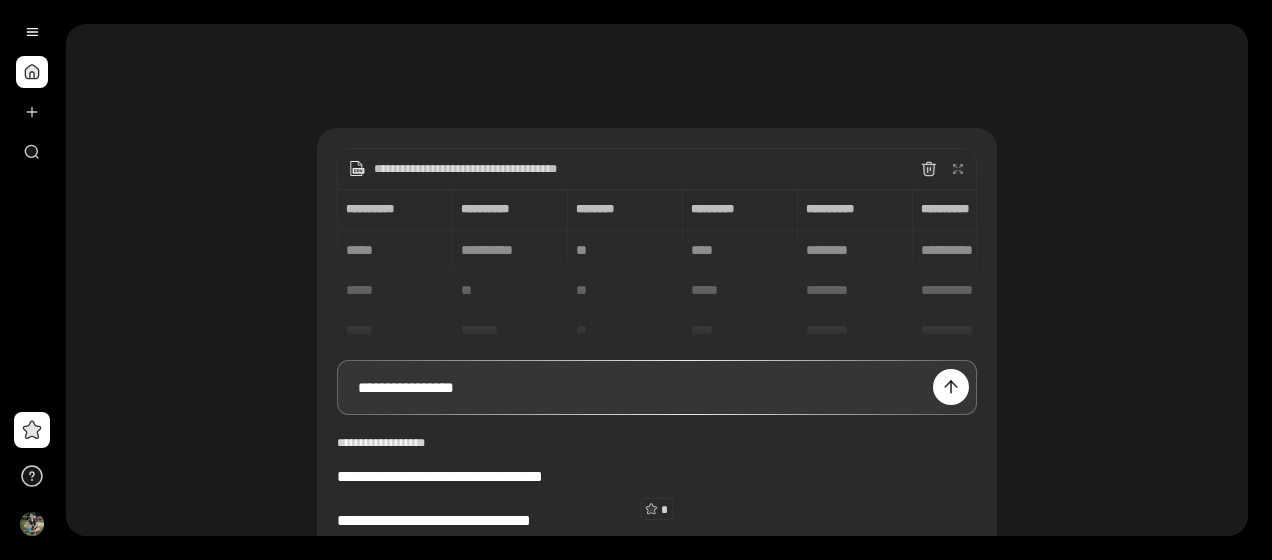 click on "**********" at bounding box center (657, 387) 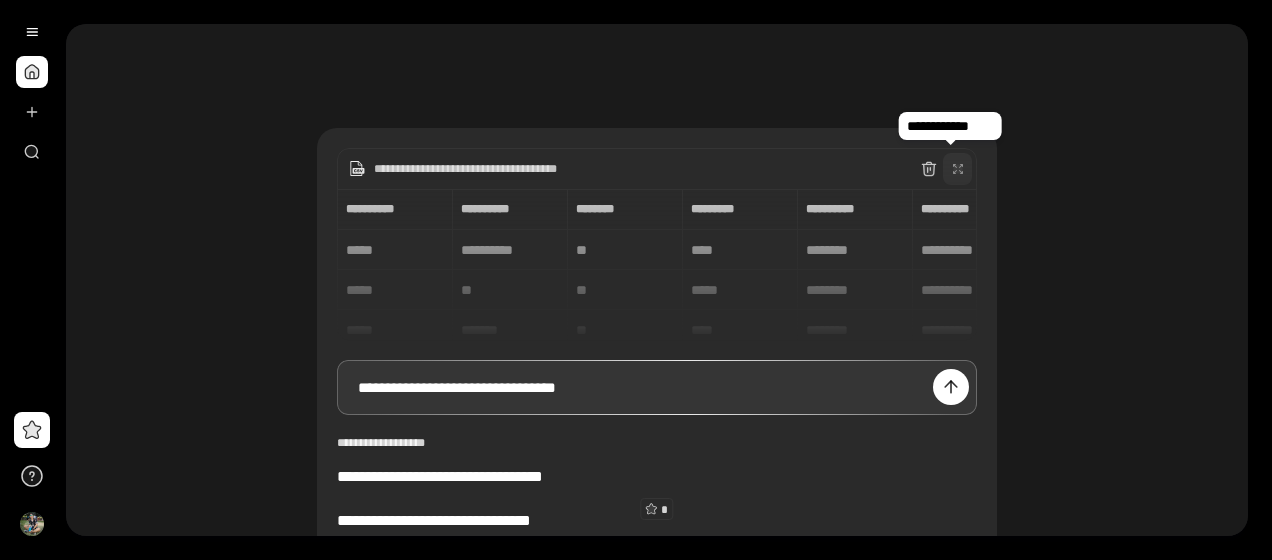 click at bounding box center [958, 169] 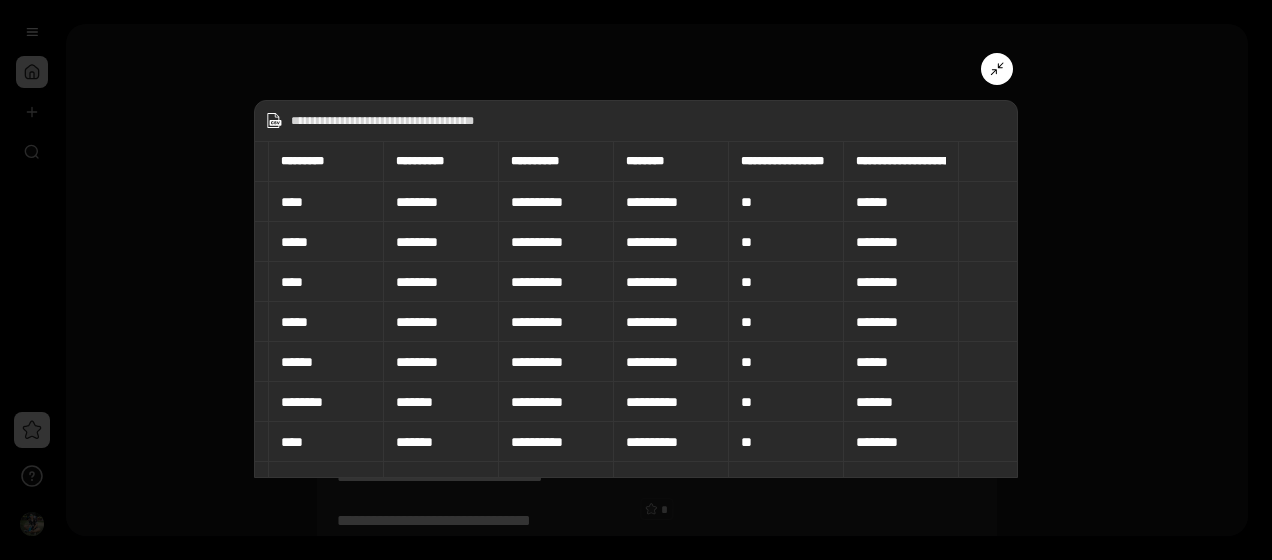 scroll, scrollTop: 0, scrollLeft: 0, axis: both 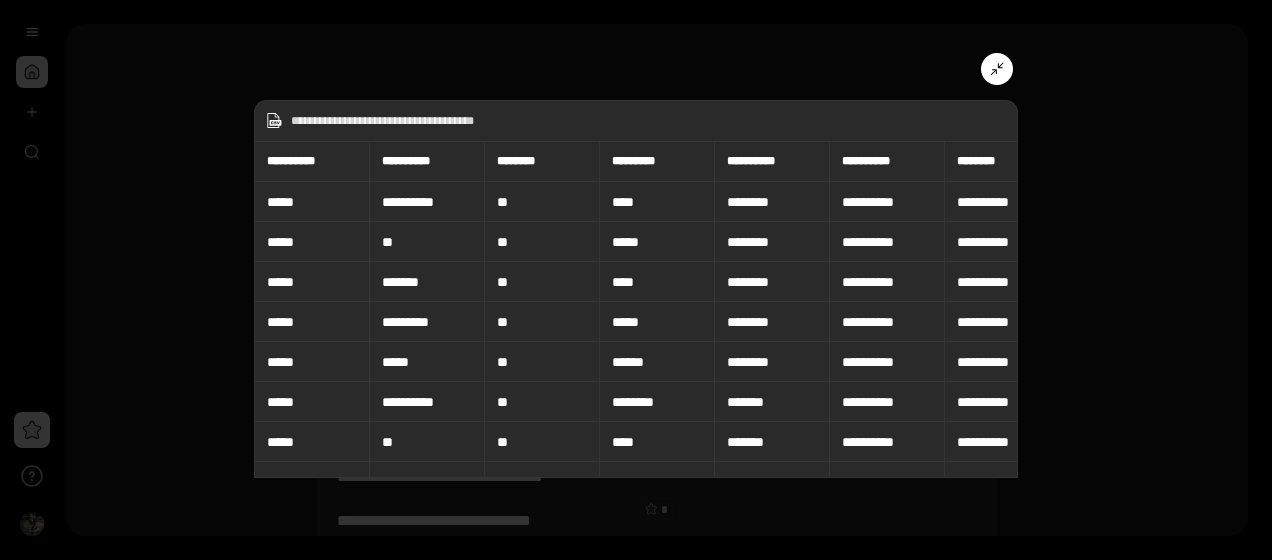 type 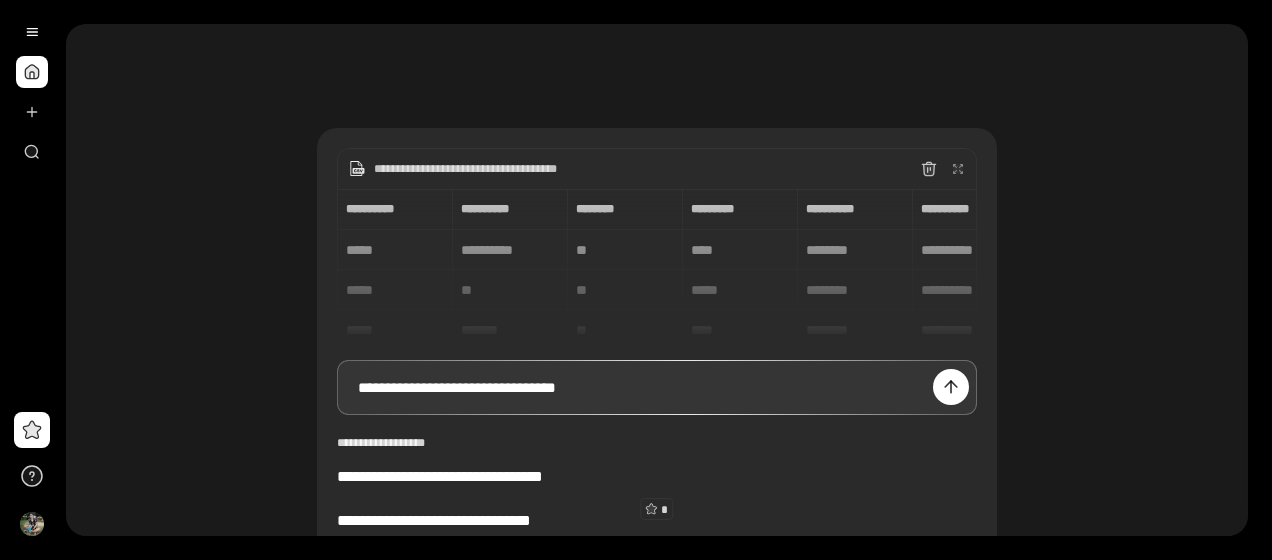 click on "**********" at bounding box center (657, 387) 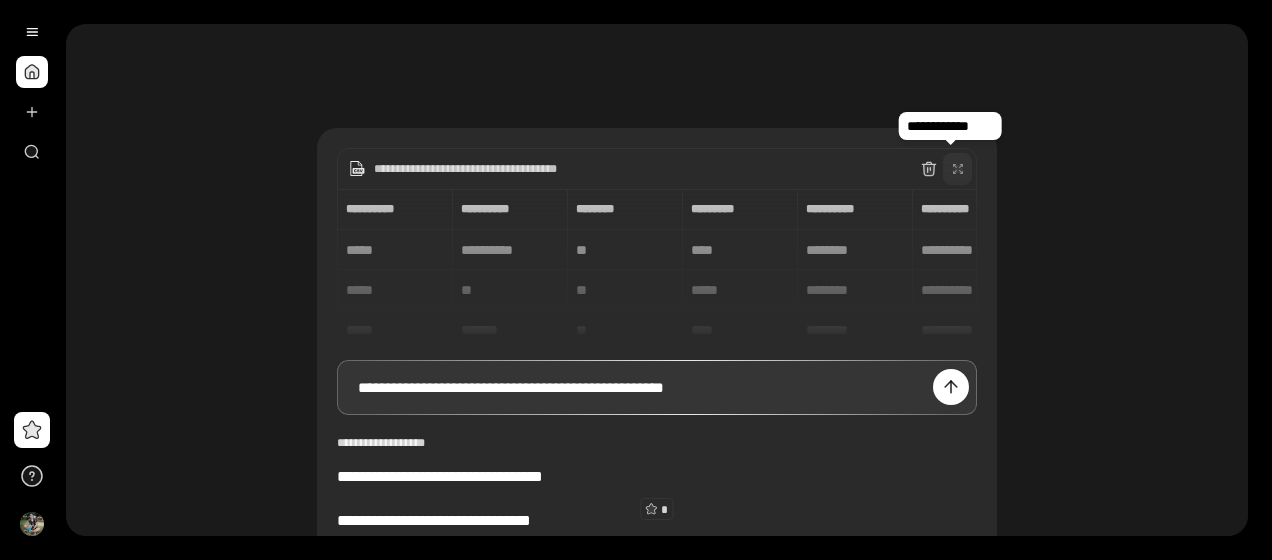 click at bounding box center [958, 169] 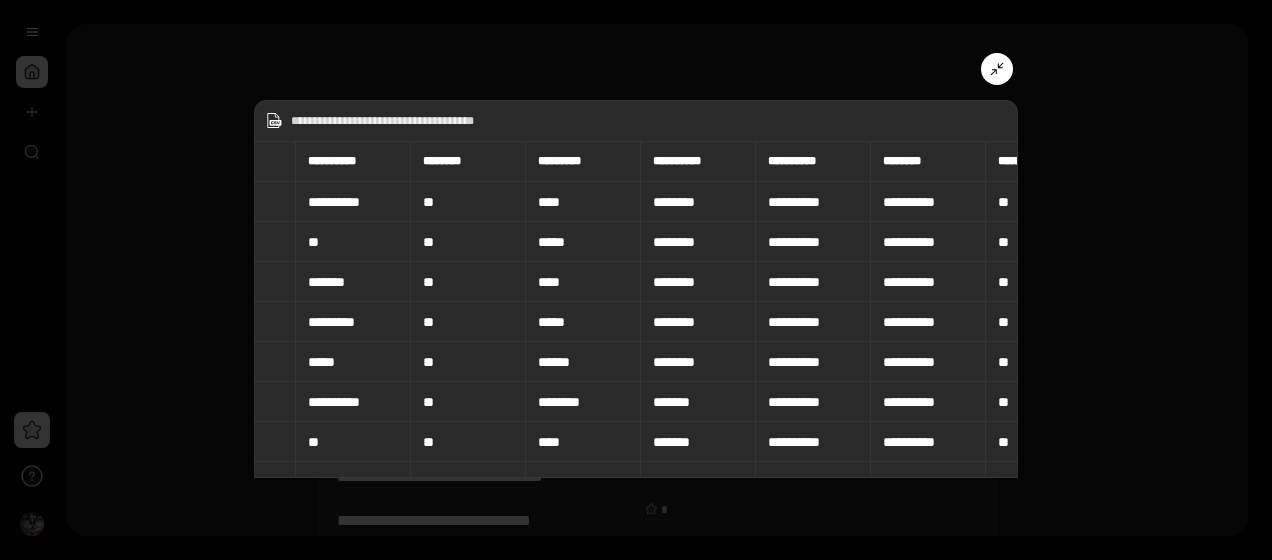 scroll, scrollTop: 0, scrollLeft: 0, axis: both 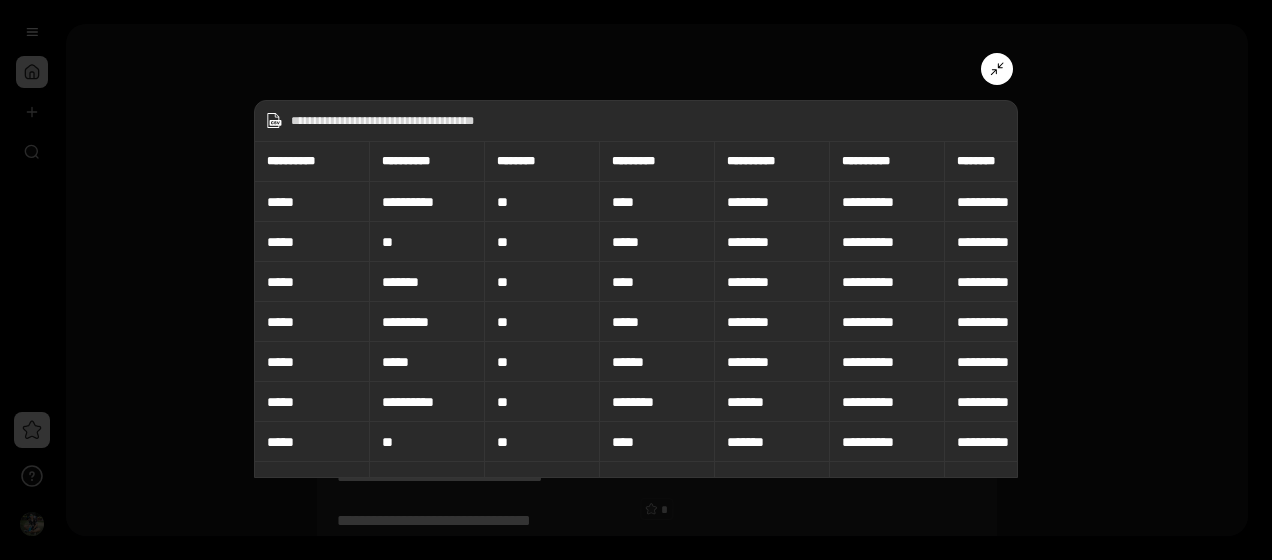 type 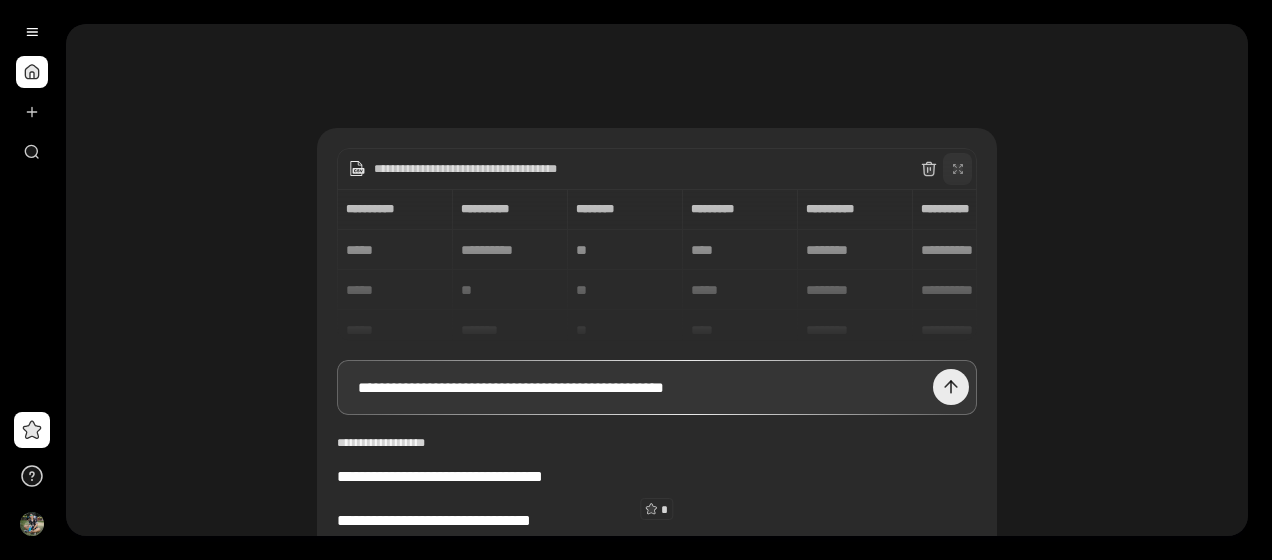 click at bounding box center [951, 387] 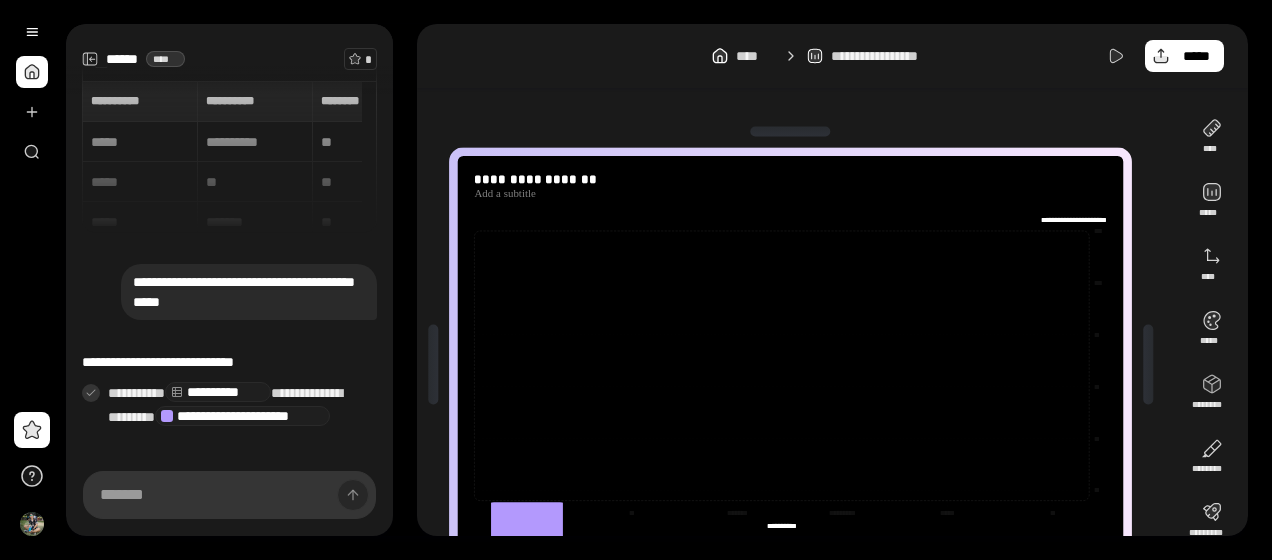 scroll, scrollTop: 77, scrollLeft: 0, axis: vertical 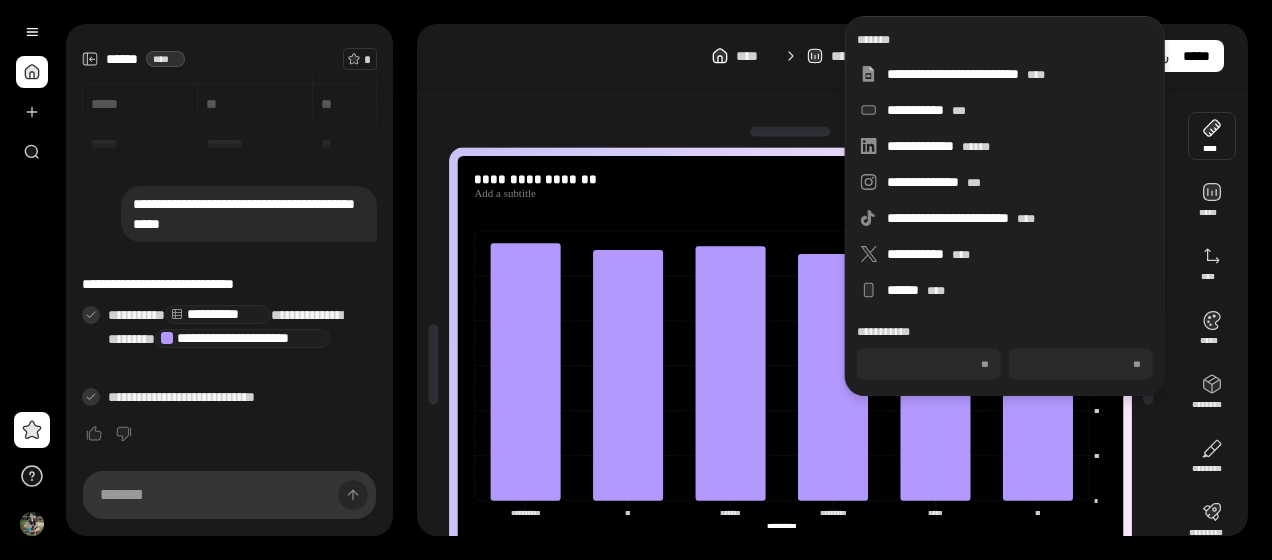 click at bounding box center (1212, 136) 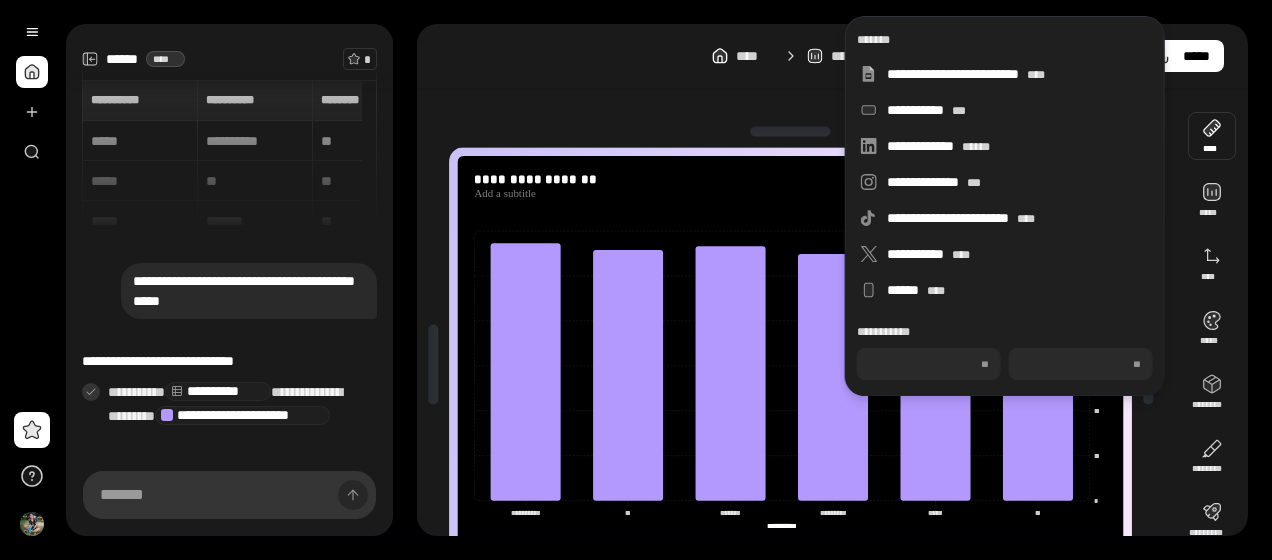 scroll, scrollTop: 77, scrollLeft: 0, axis: vertical 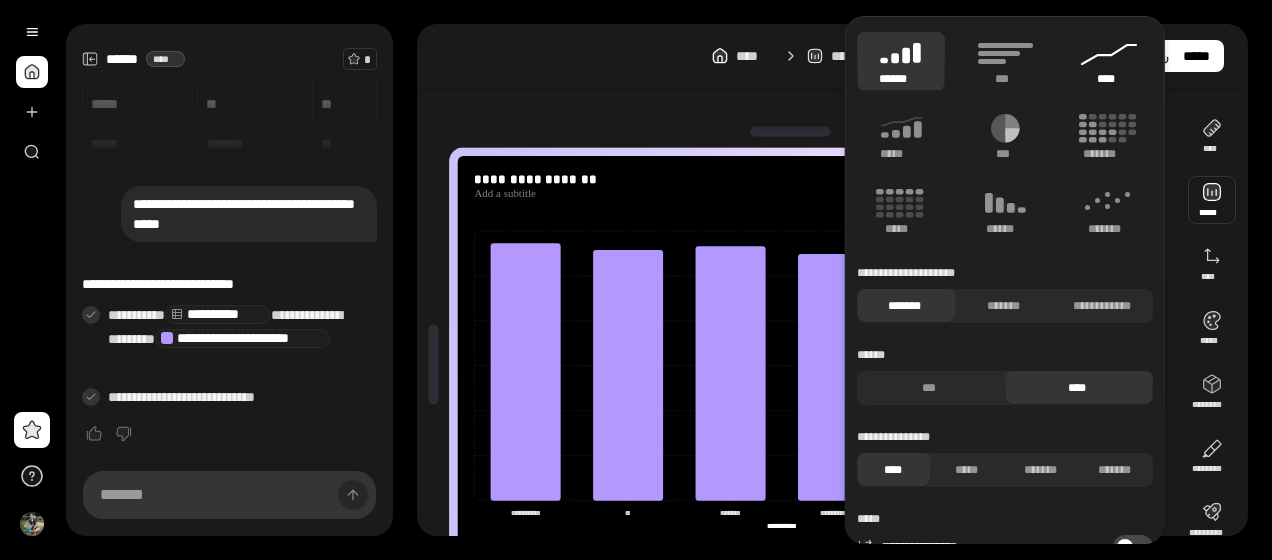 click on "****" at bounding box center [1109, 61] 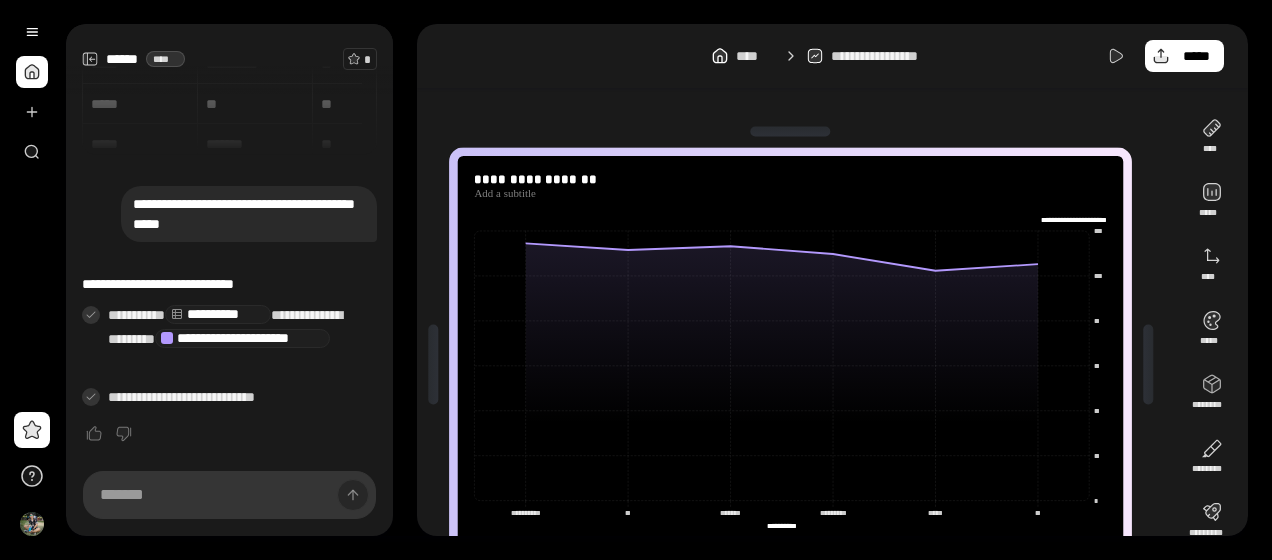 click on "[FIRST] [LAST] [NUMBER] [STREET] [CITY], [STATE] [POSTAL_CODE] [COUNTRY] [PHONE] [EMAIL] [SSN] [DLN] [CC] [DOB] [AGE] [TIME] [COORD] [GEO]" at bounding box center [832, 280] 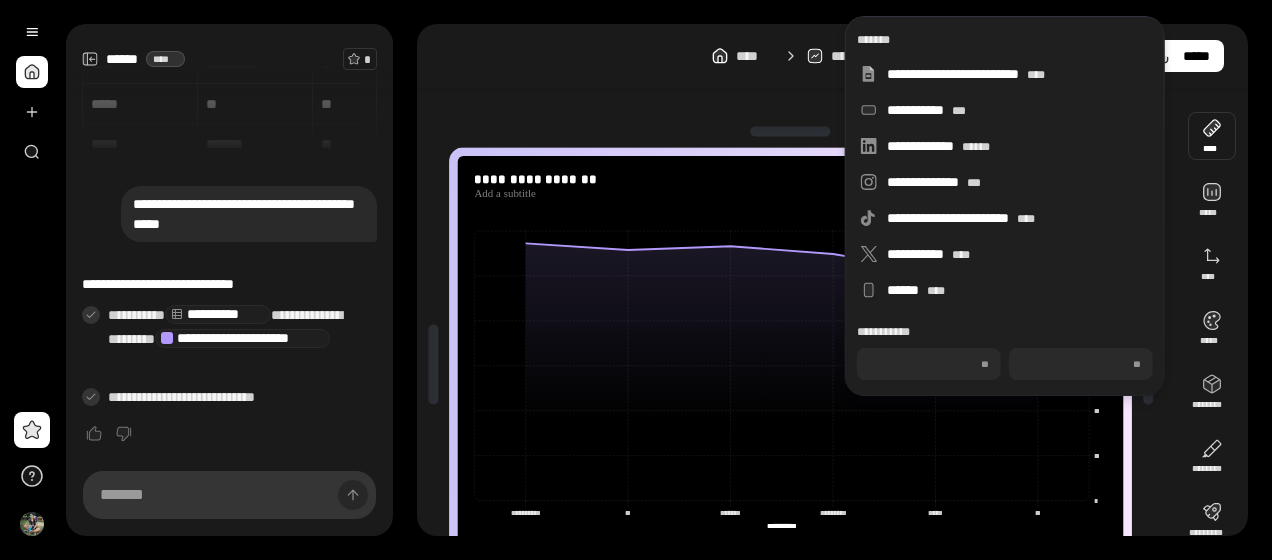click at bounding box center [1212, 136] 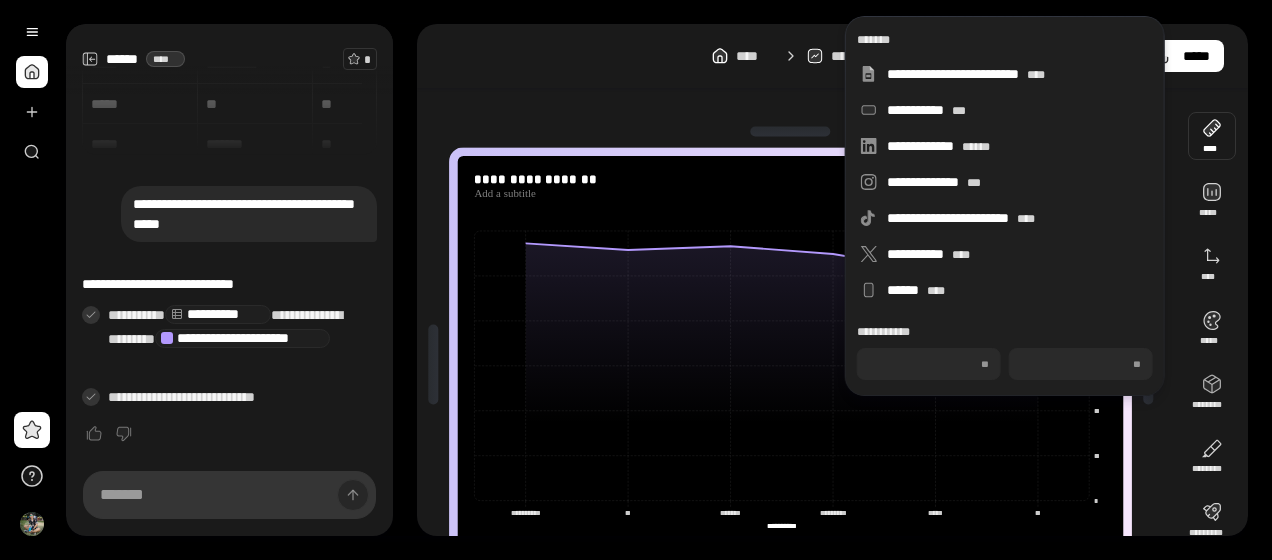 click at bounding box center (1212, 136) 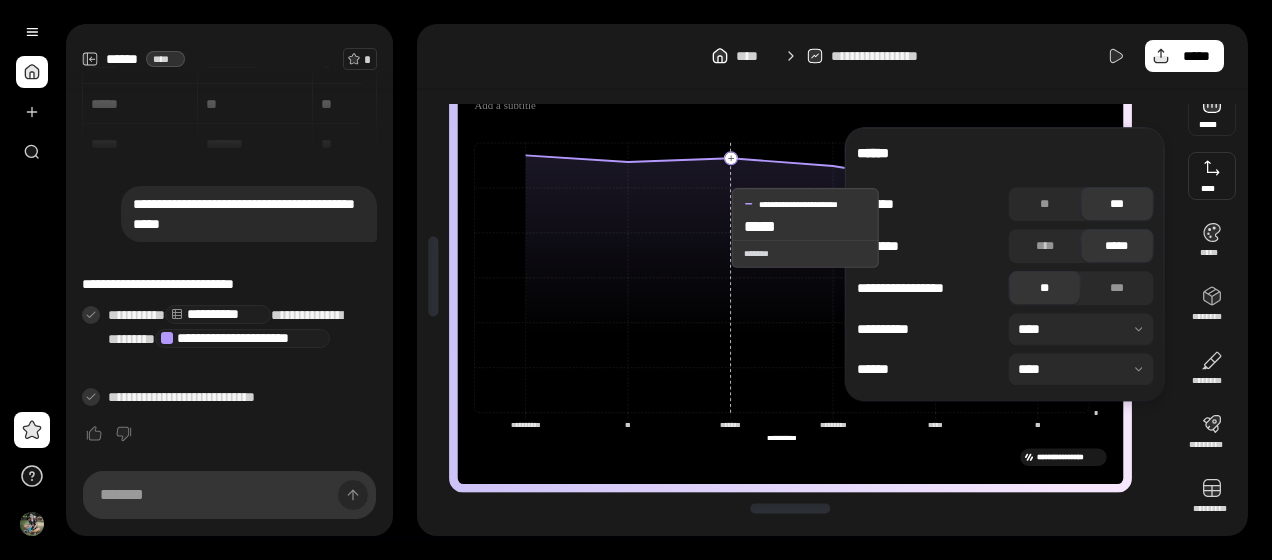 scroll, scrollTop: 0, scrollLeft: 0, axis: both 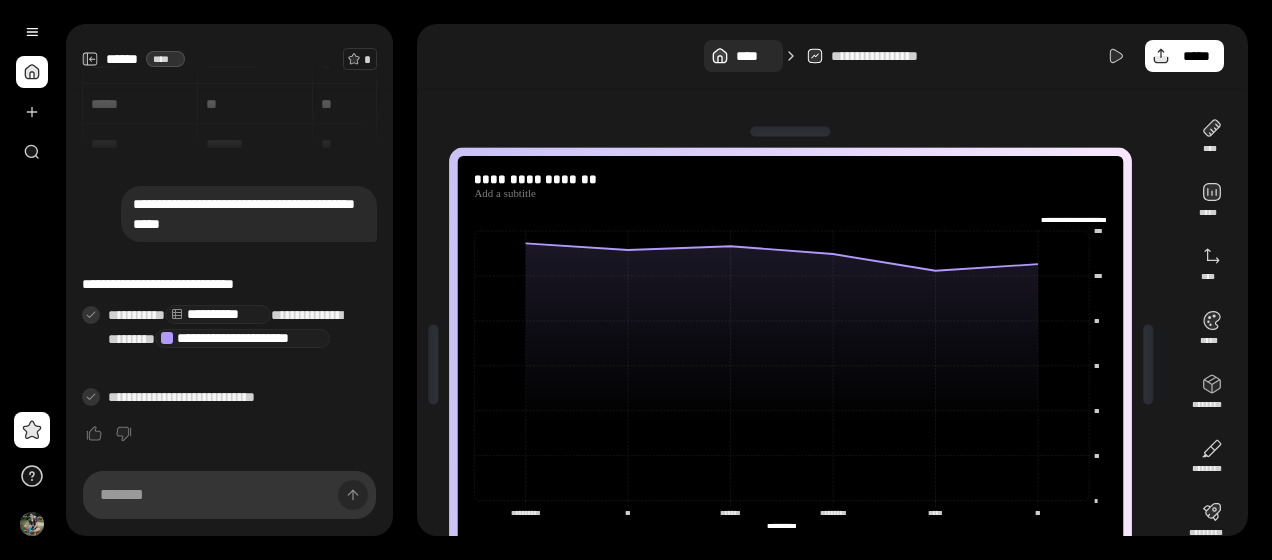 click on "****" at bounding box center [743, 56] 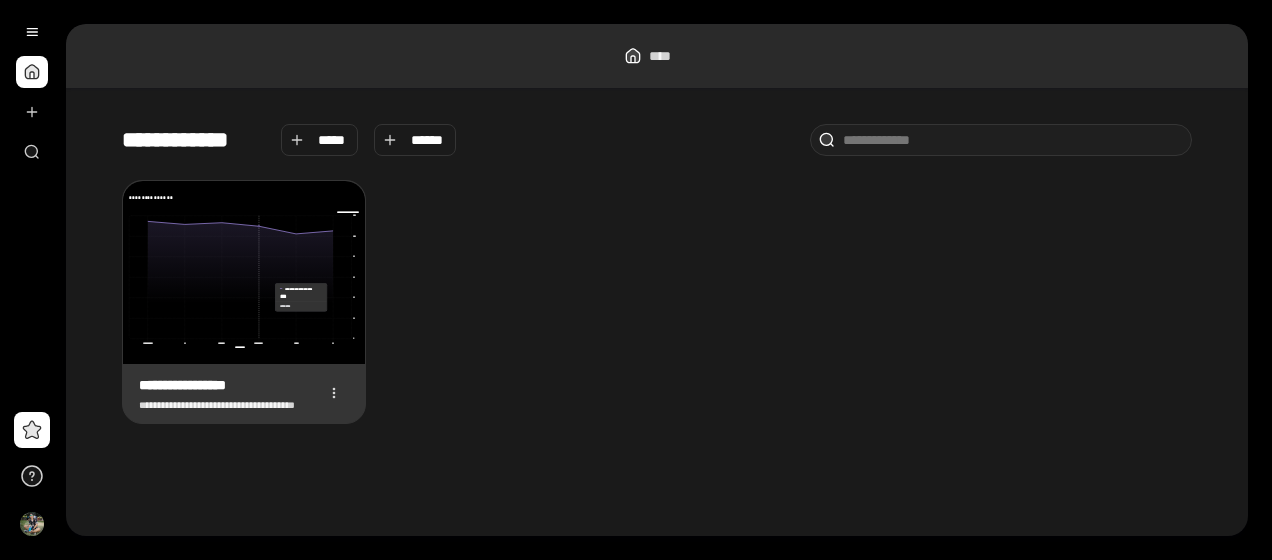 click 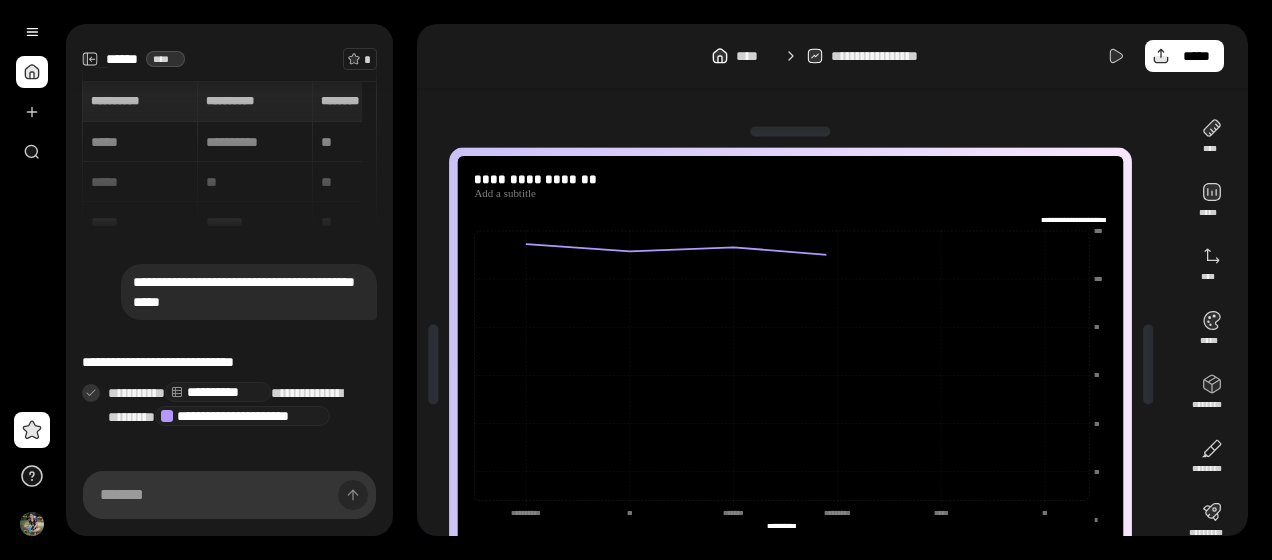 scroll, scrollTop: 77, scrollLeft: 0, axis: vertical 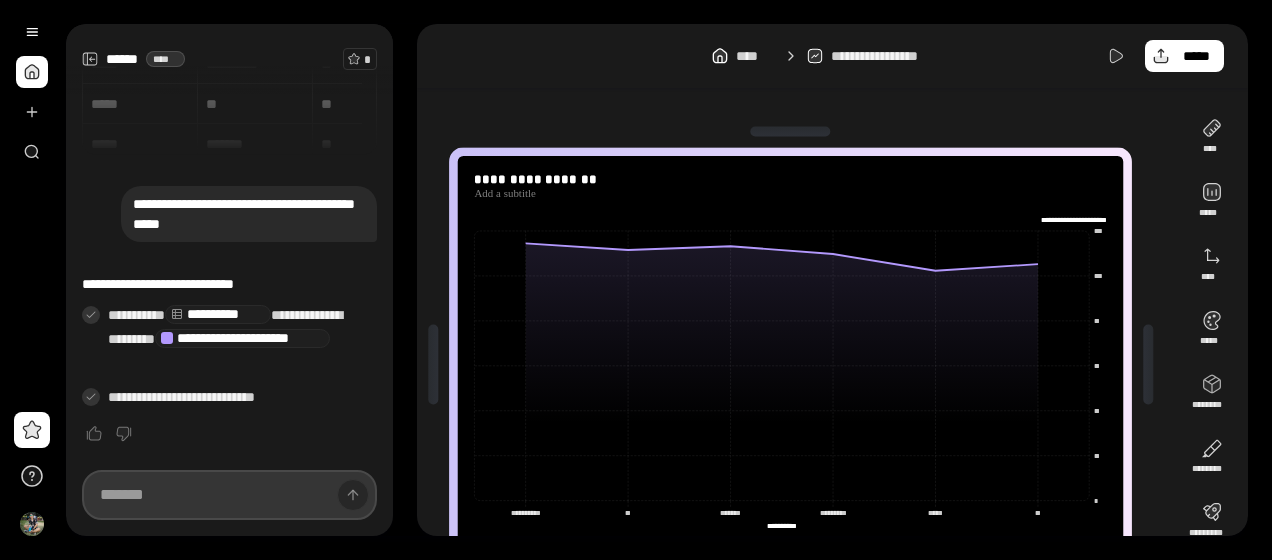 click at bounding box center (229, 495) 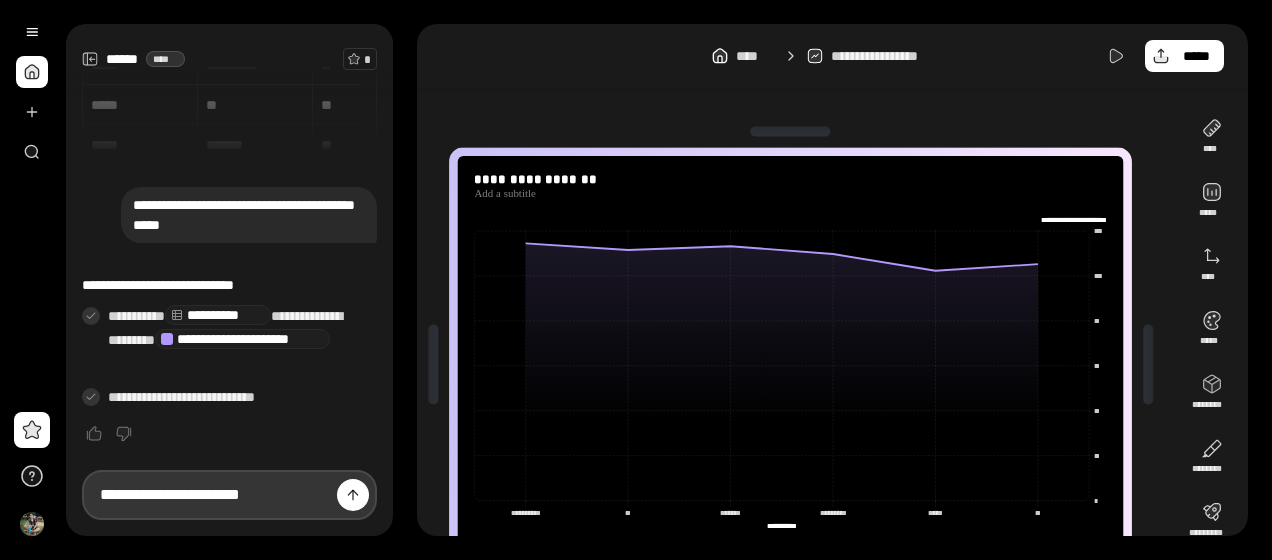 paste on "**********" 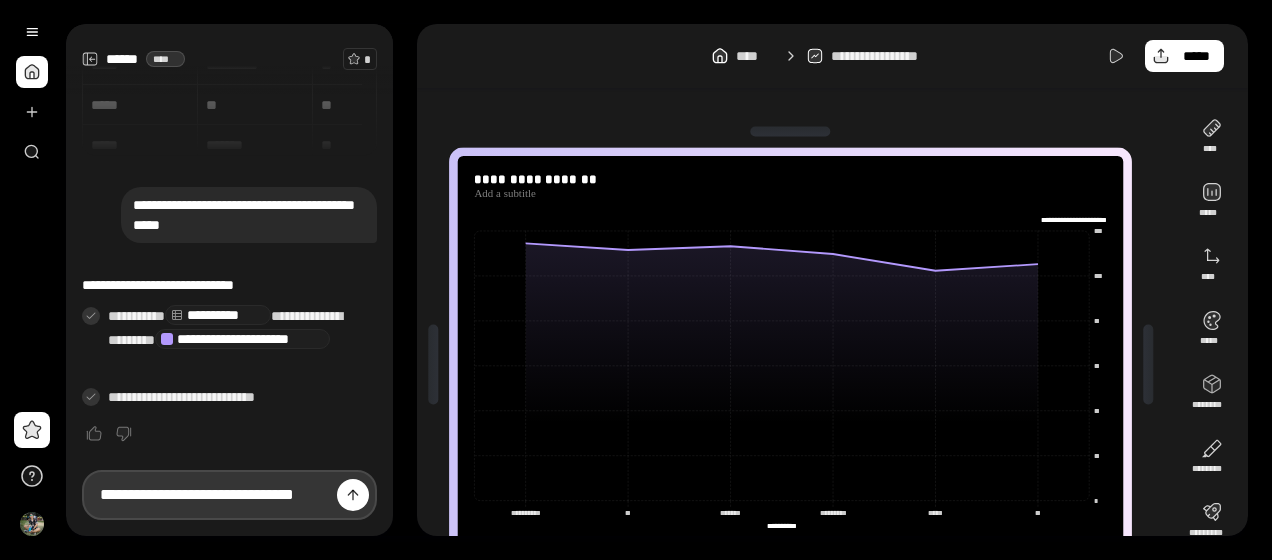 scroll, scrollTop: 0, scrollLeft: 32, axis: horizontal 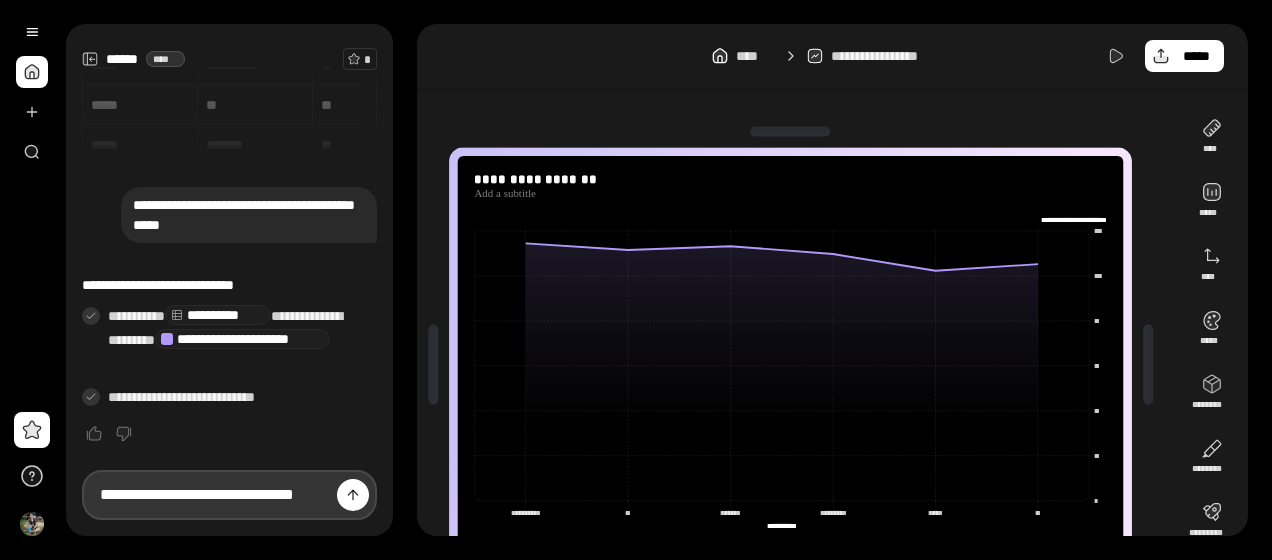 type 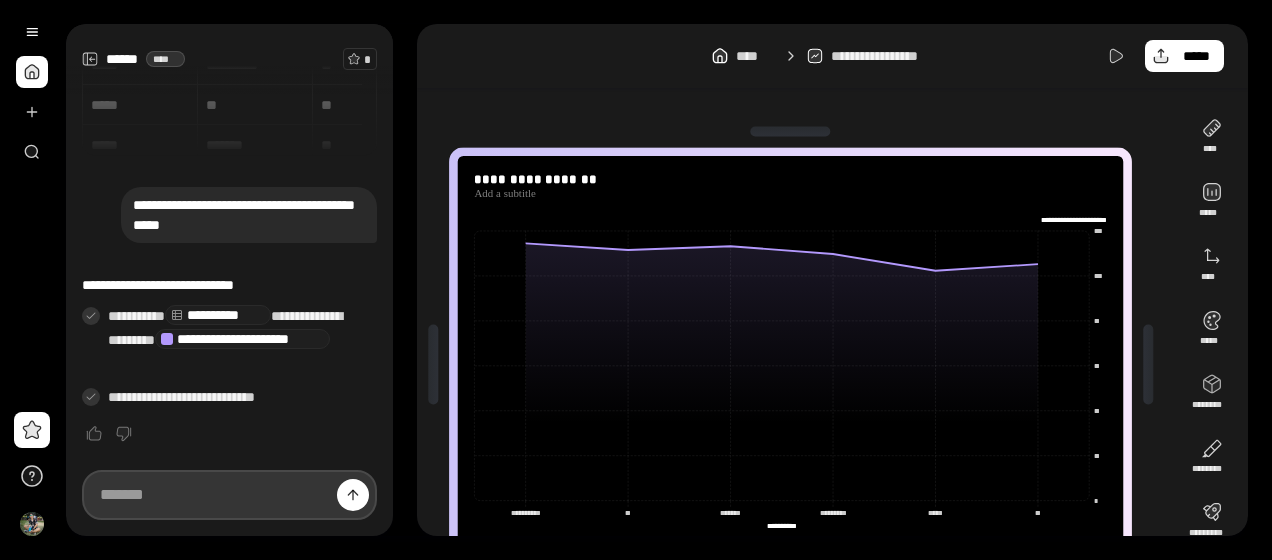 scroll, scrollTop: 0, scrollLeft: 0, axis: both 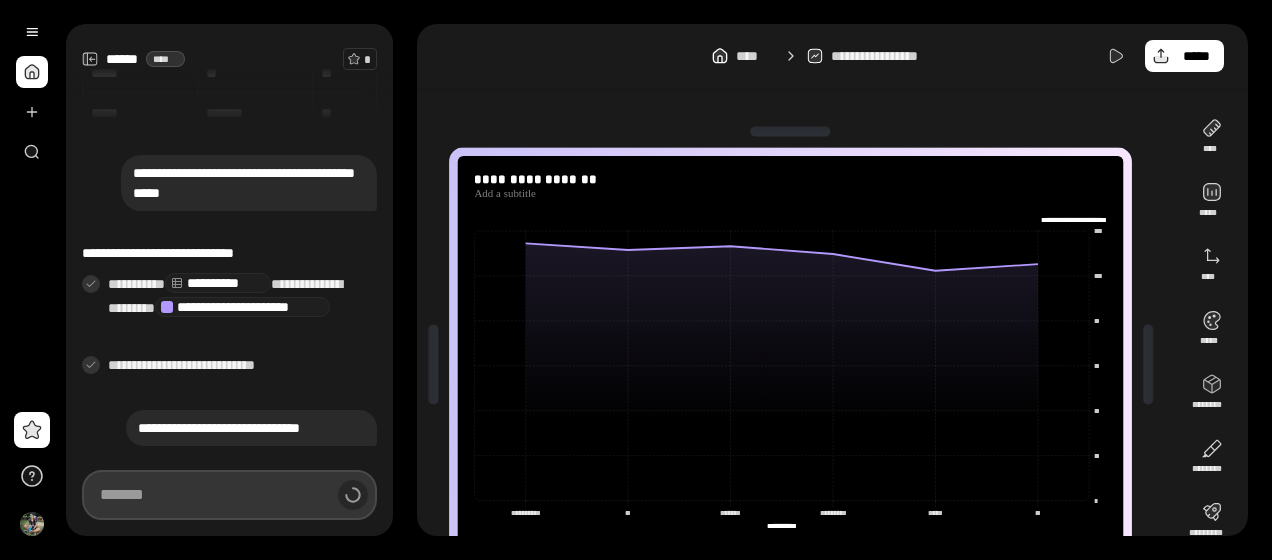 type on "**********" 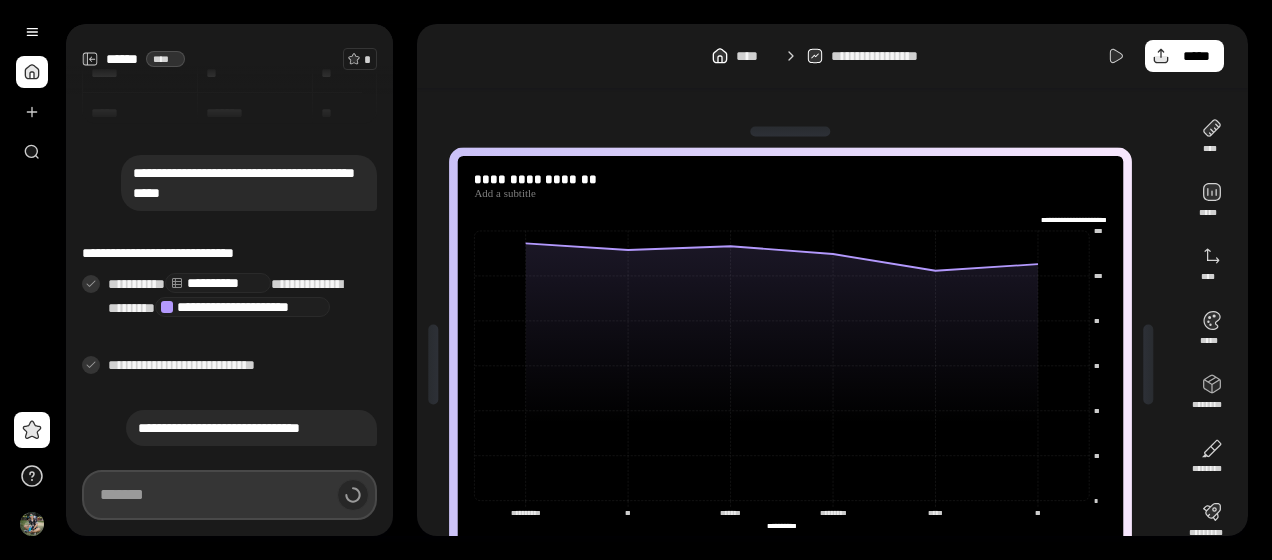 type on "*********" 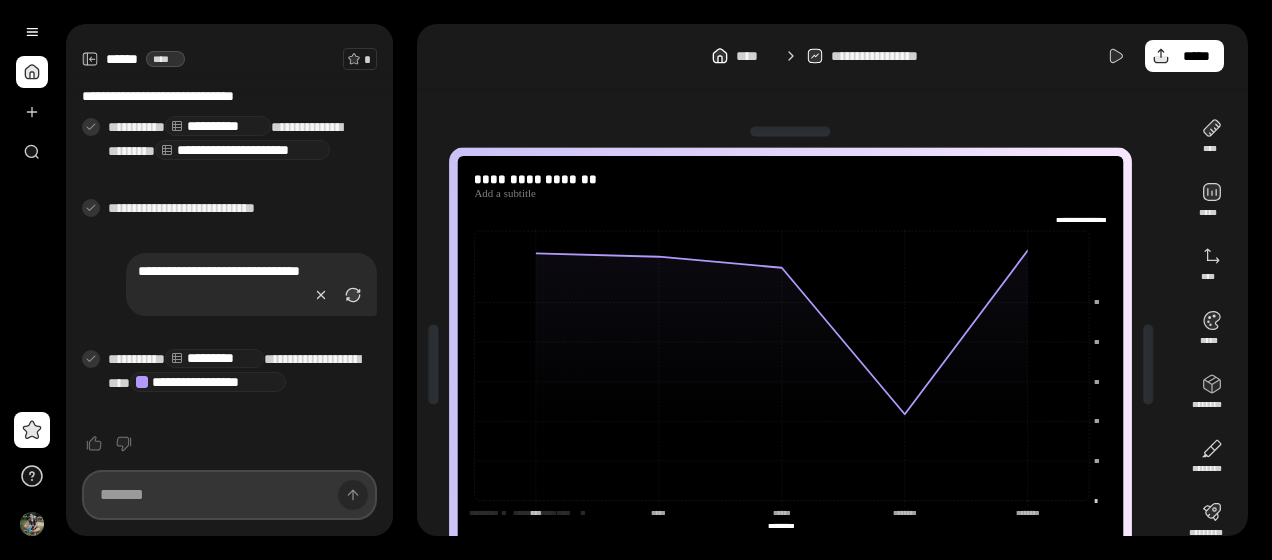 scroll, scrollTop: 276, scrollLeft: 0, axis: vertical 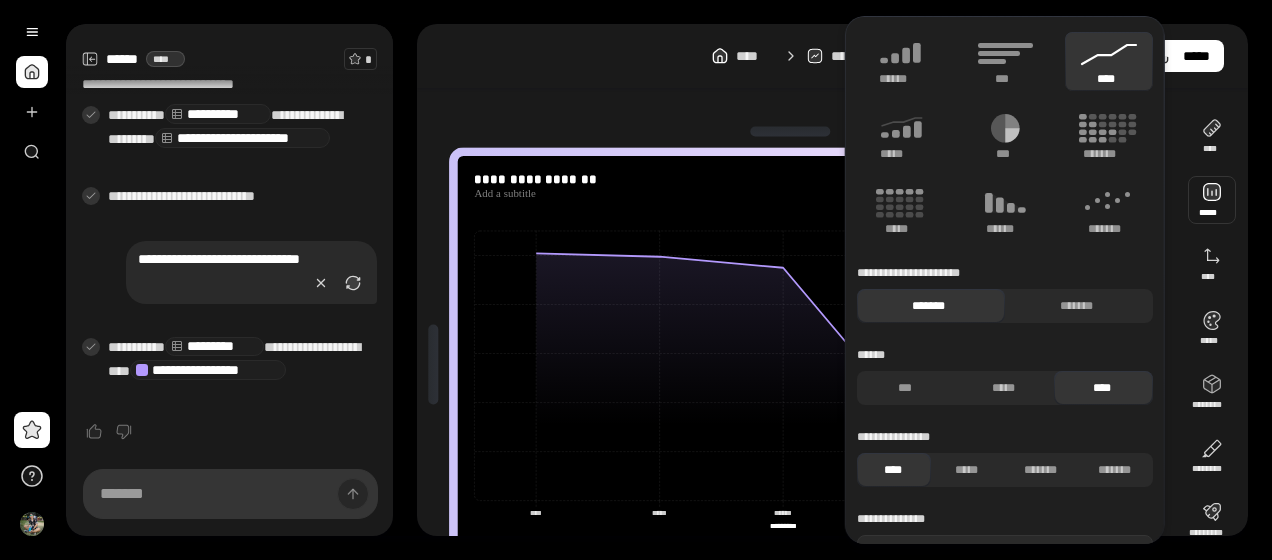 click at bounding box center [1212, 200] 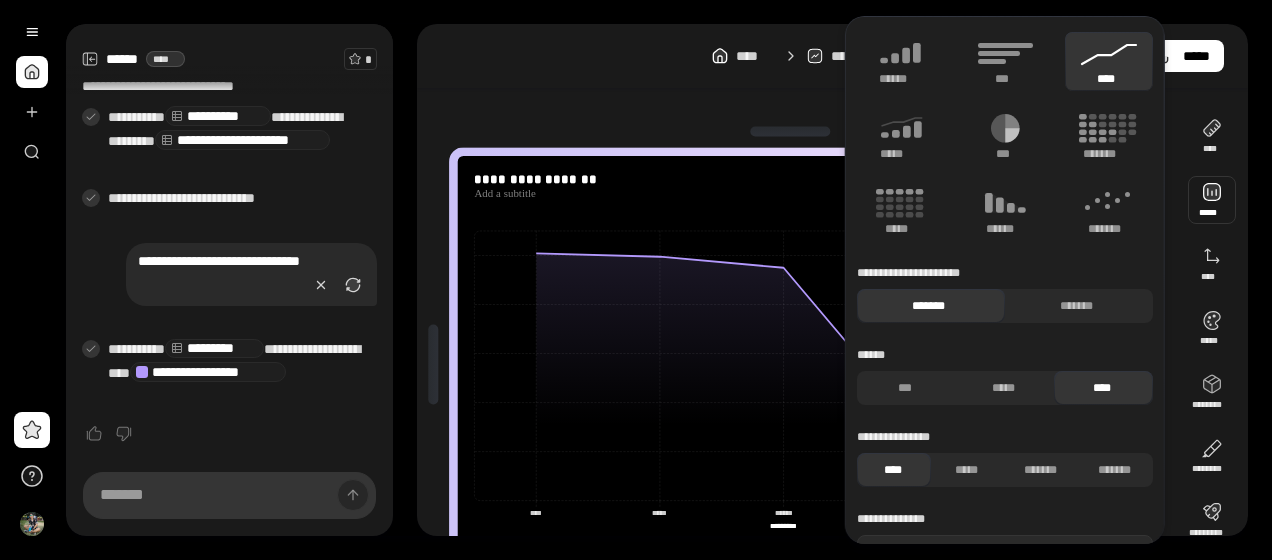 scroll, scrollTop: 276, scrollLeft: 0, axis: vertical 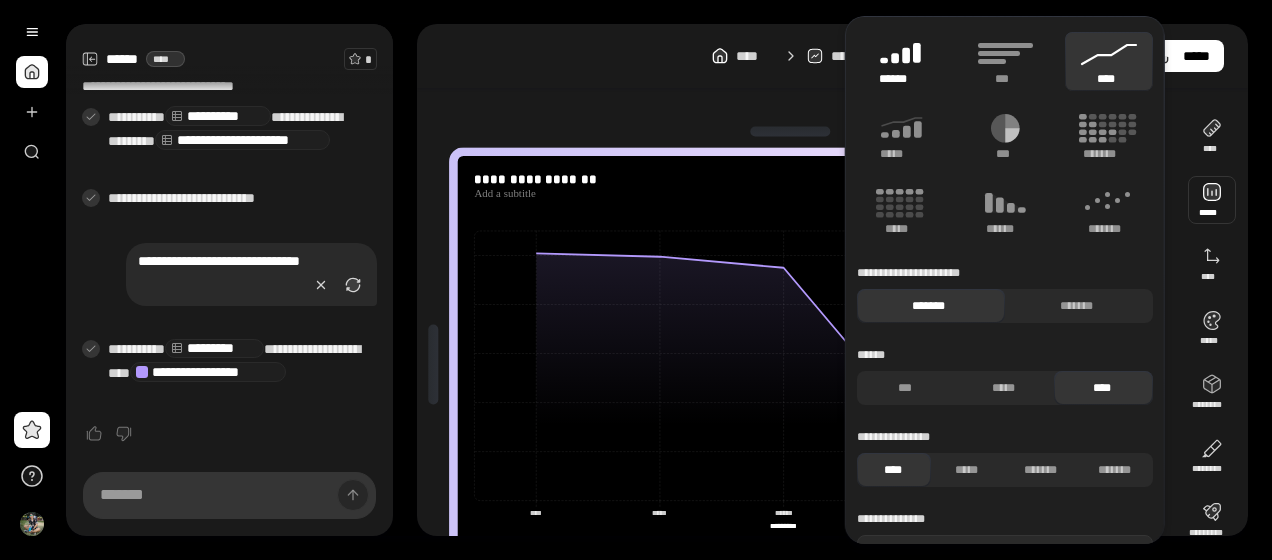 click on "******" at bounding box center [901, 79] 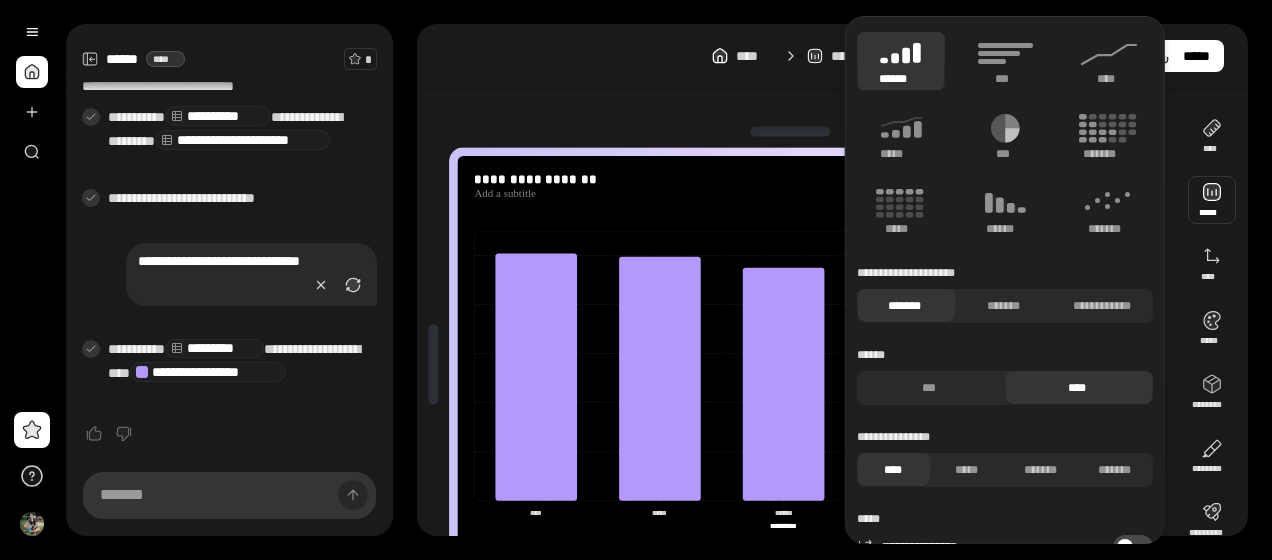 click at bounding box center (791, 132) 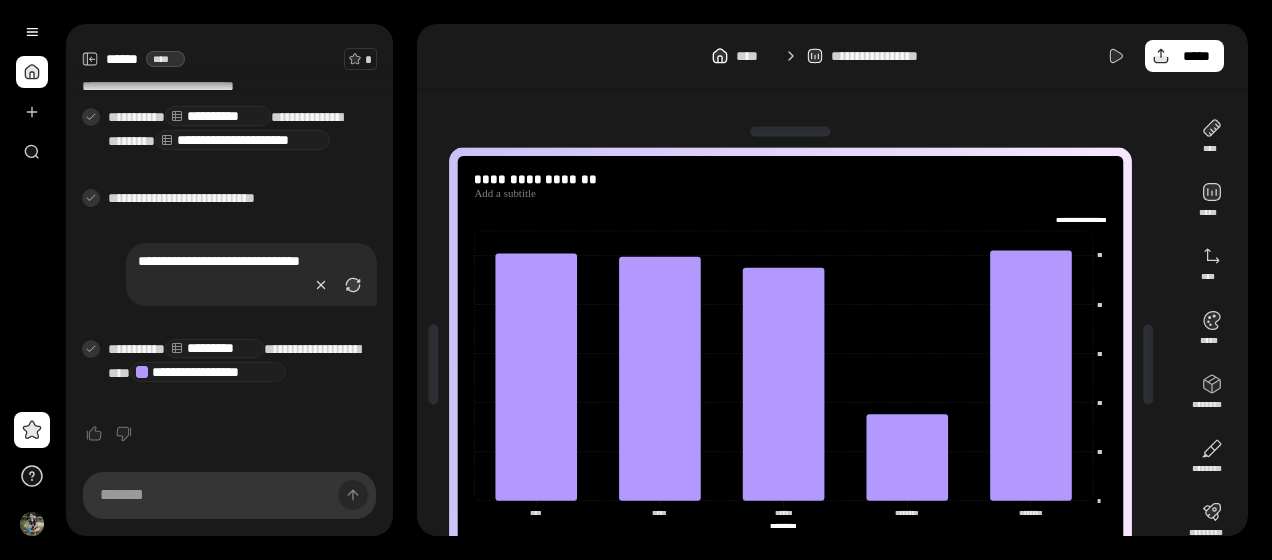 click on "**********" at bounding box center (832, 56) 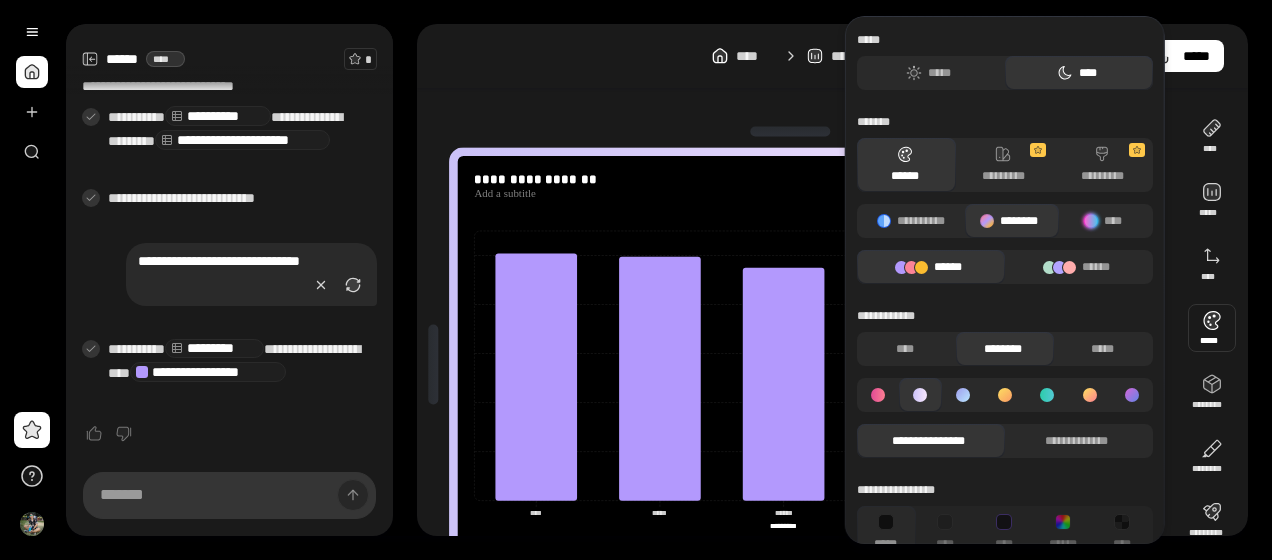 click at bounding box center [1212, 328] 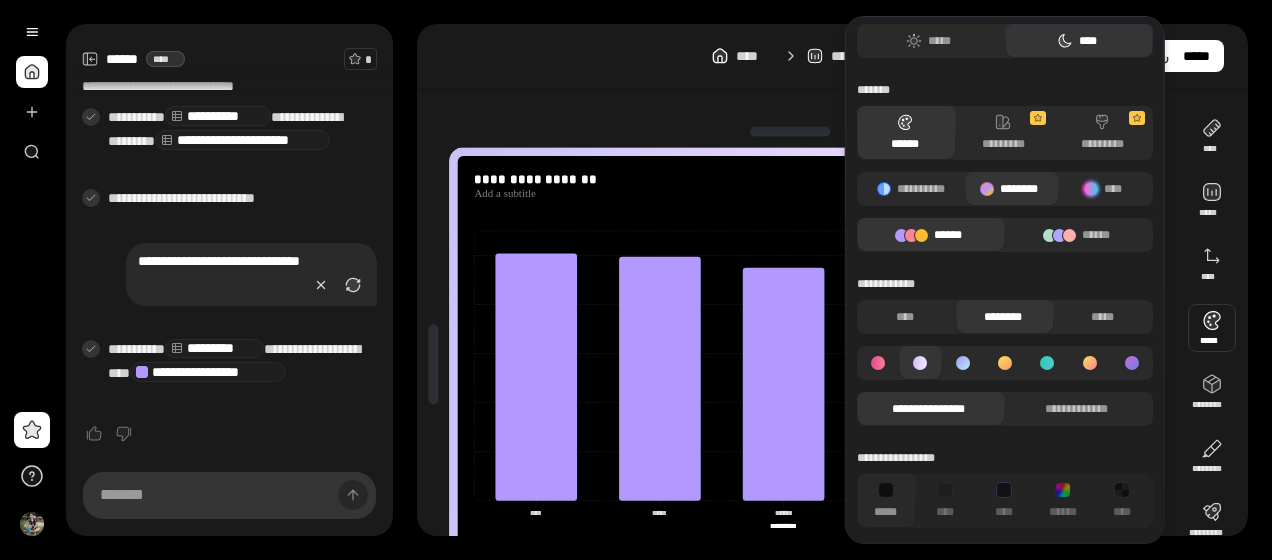 scroll, scrollTop: 0, scrollLeft: 0, axis: both 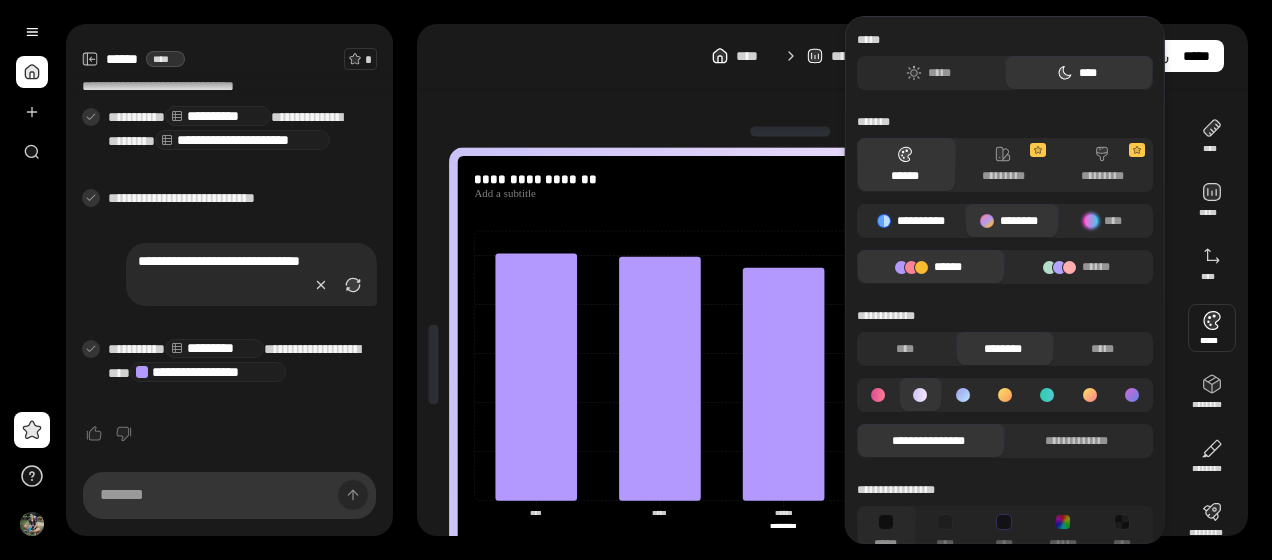 click on "**********" at bounding box center [911, 221] 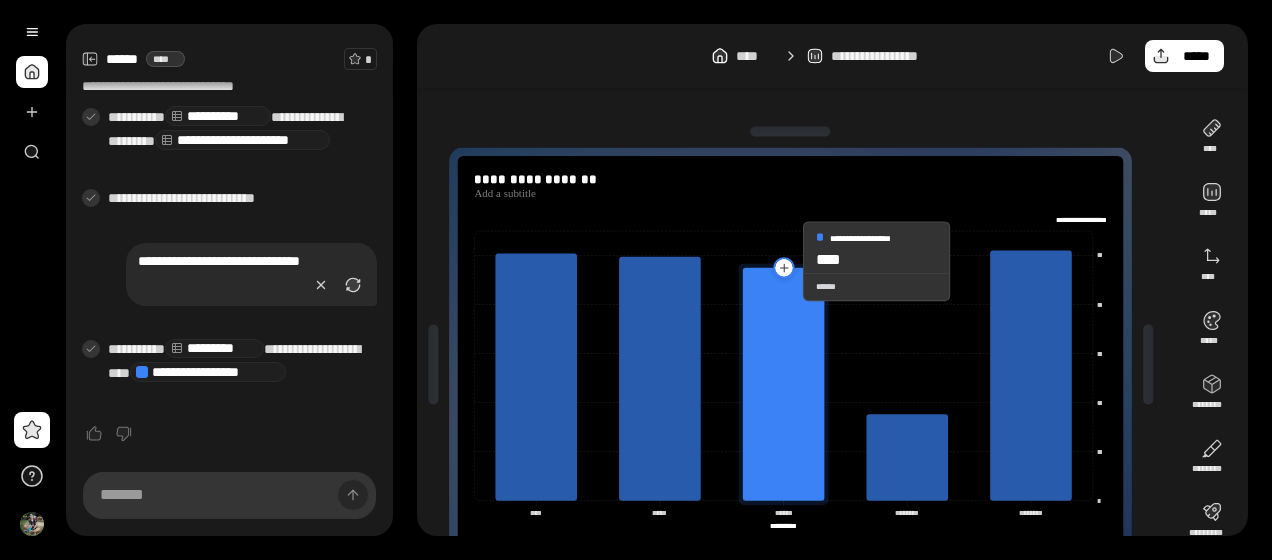 click 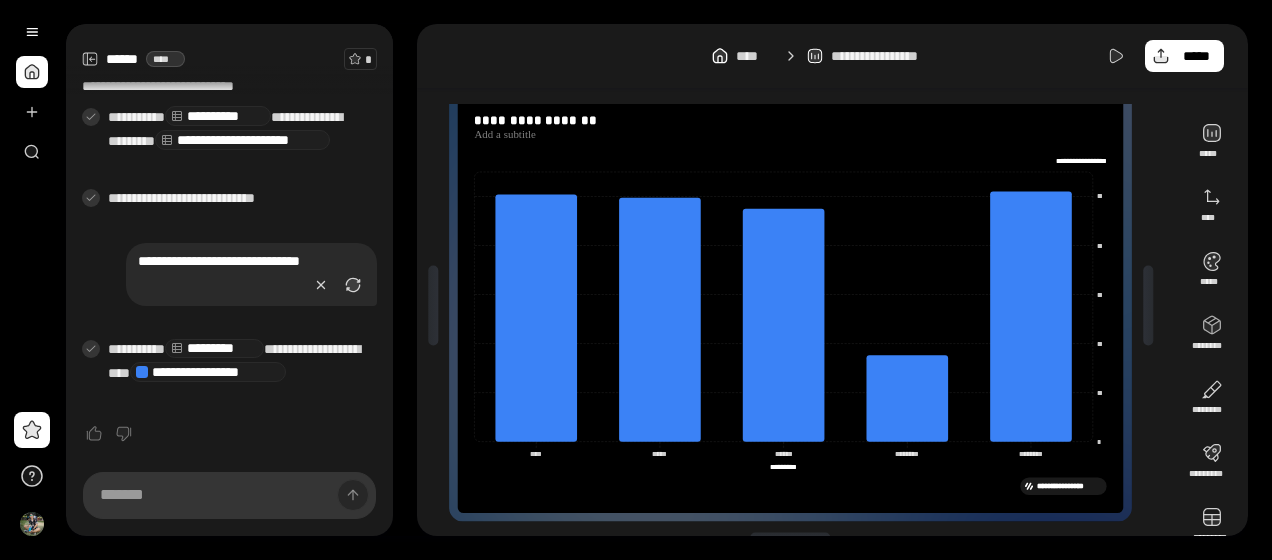 scroll, scrollTop: 58, scrollLeft: 0, axis: vertical 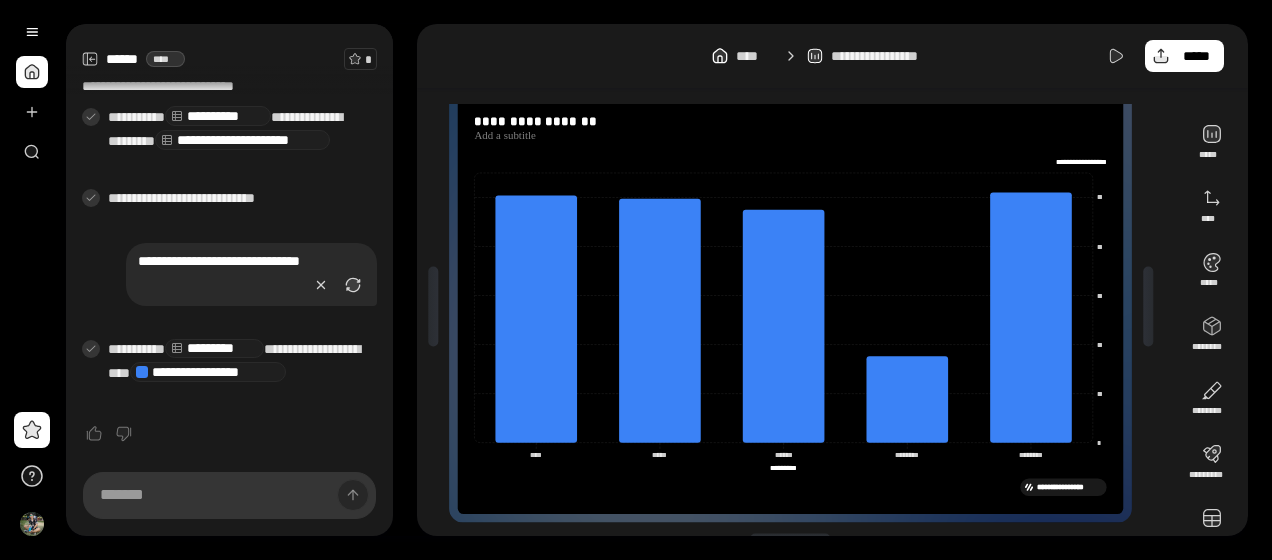 click on "[FIRST] [LAST] [NUMBER] [STREET] [CITY], [STATE] [POSTAL_CODE] [COUNTRY] [PHONE] [EMAIL] [SSN] [DLN] [CC] [DOB] [AGE] [TIME] [COORD] [GEO]" at bounding box center [790, 306] 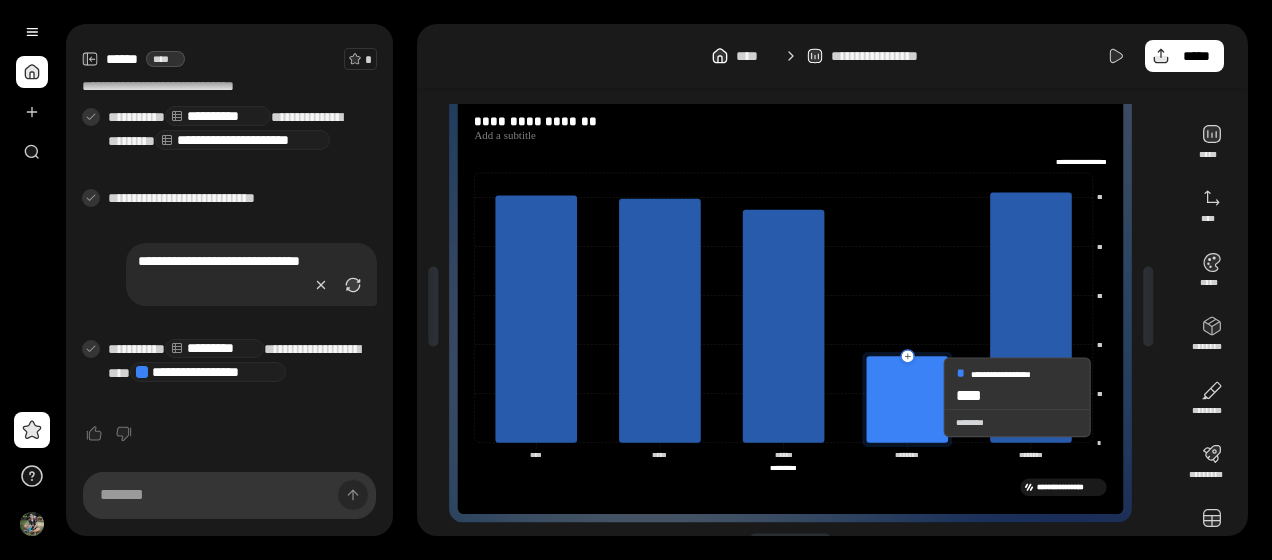 click 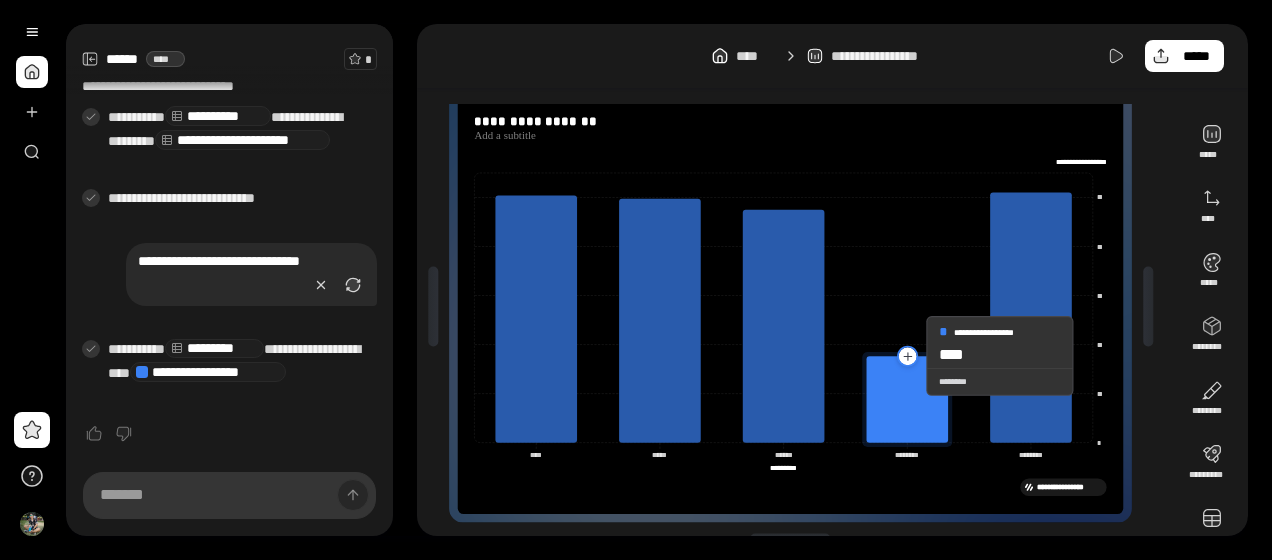 click 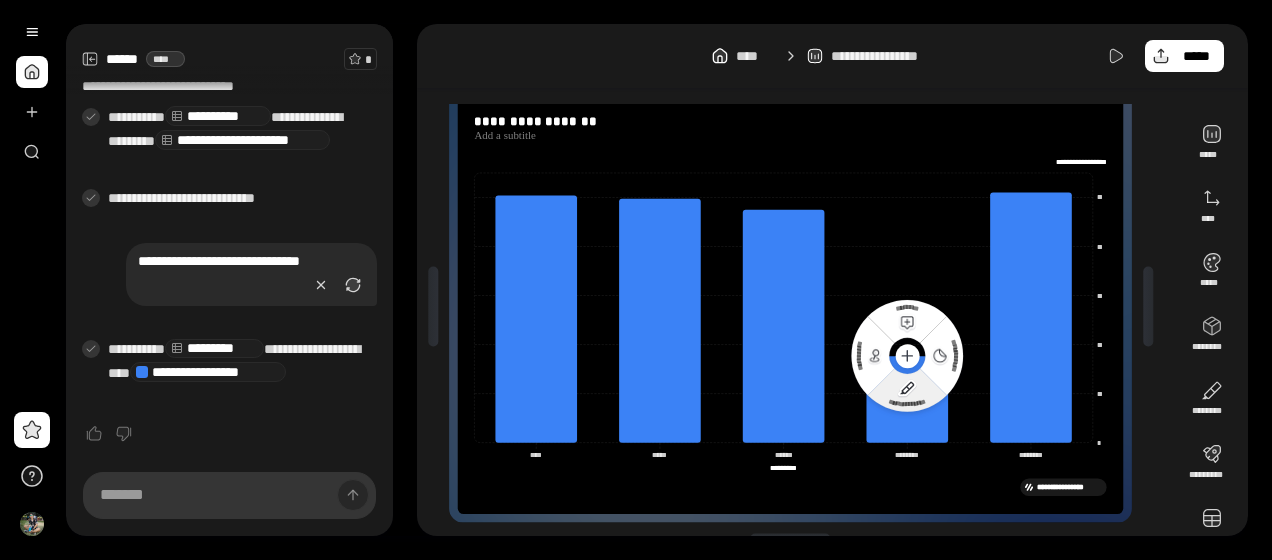 click 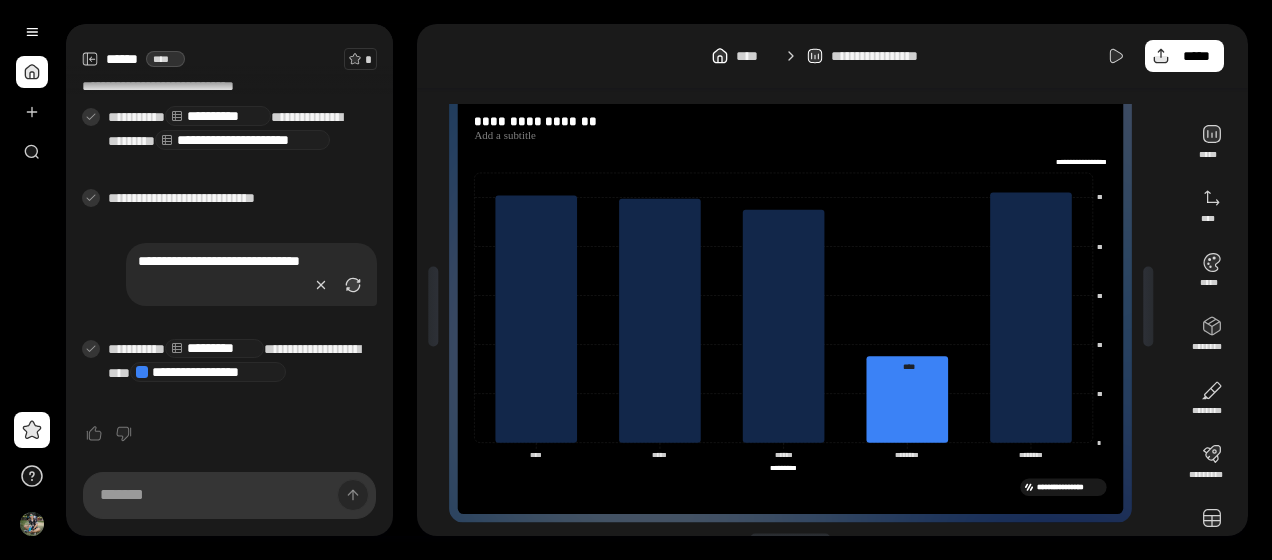 click on "**********" at bounding box center [791, 487] 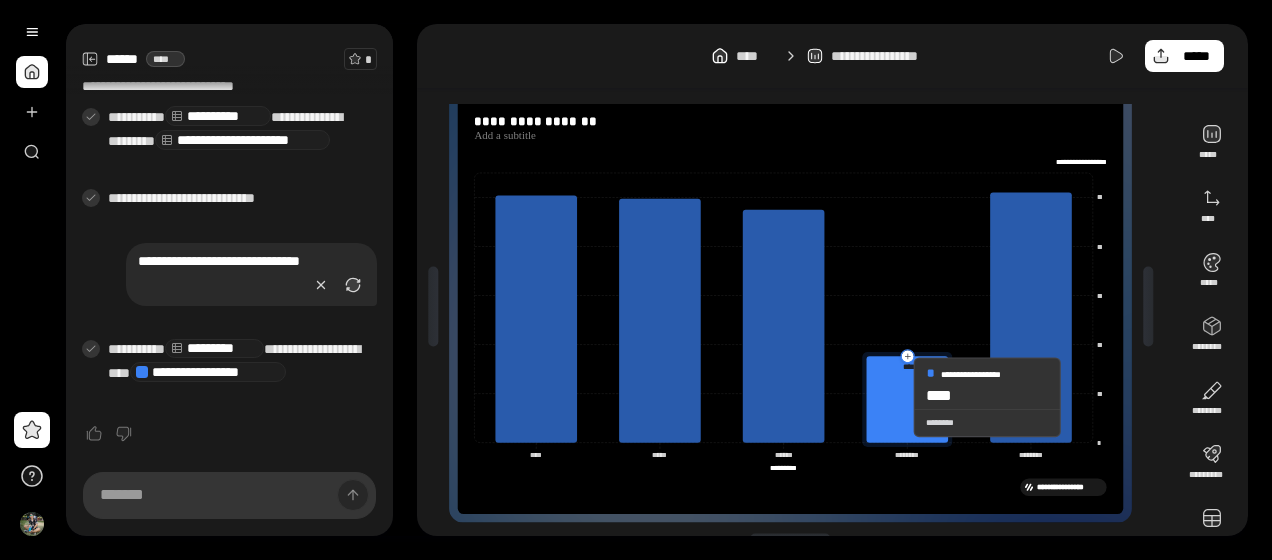 click 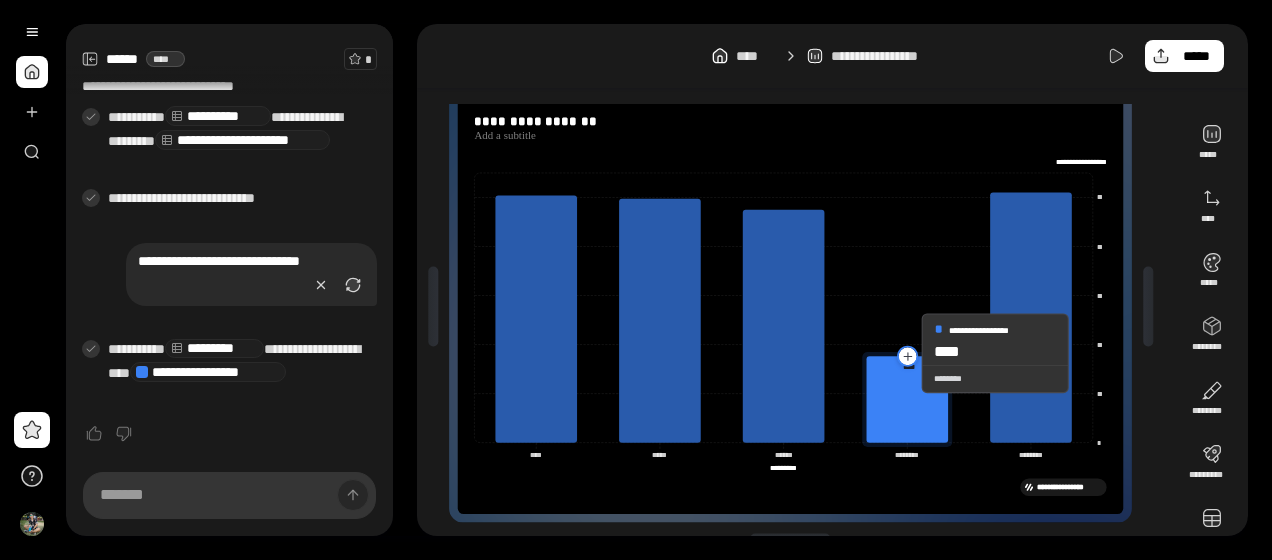 click 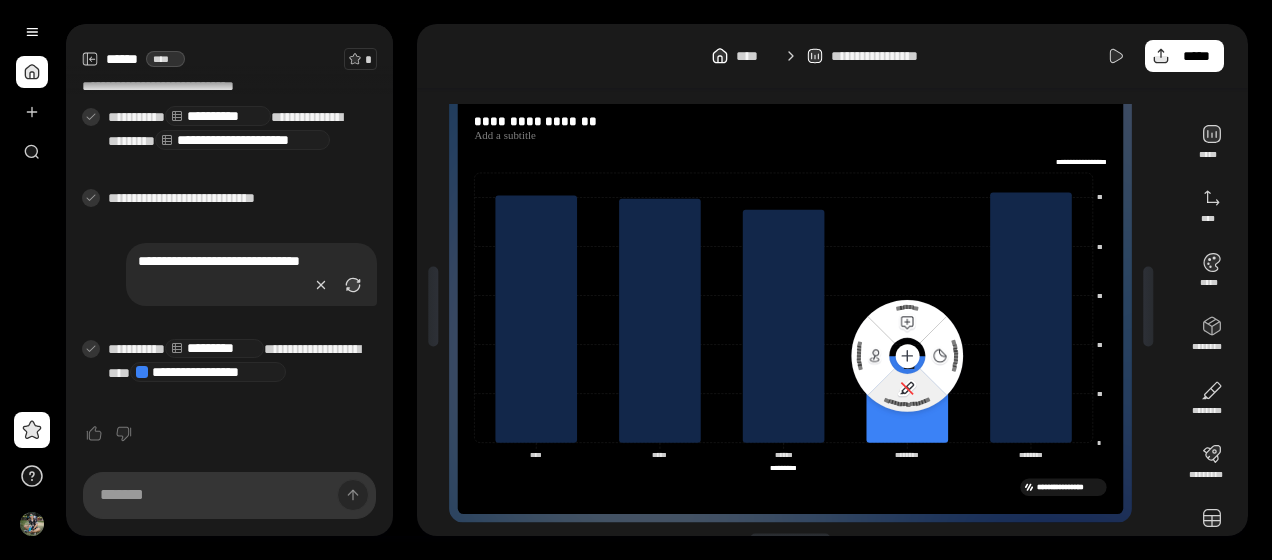 click on "**********" 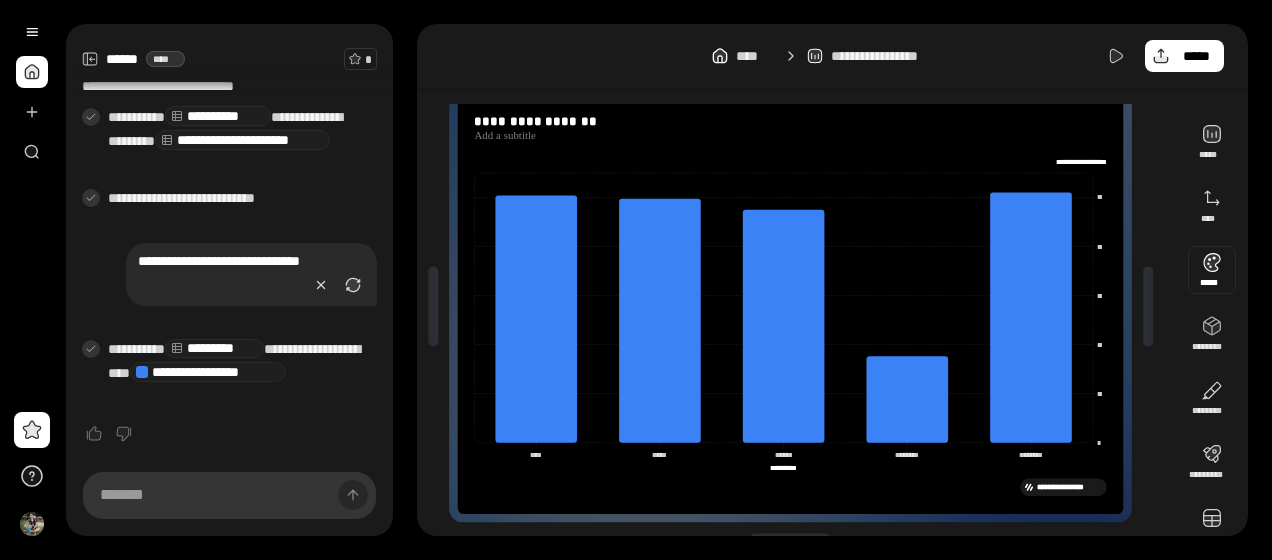click at bounding box center [1212, 270] 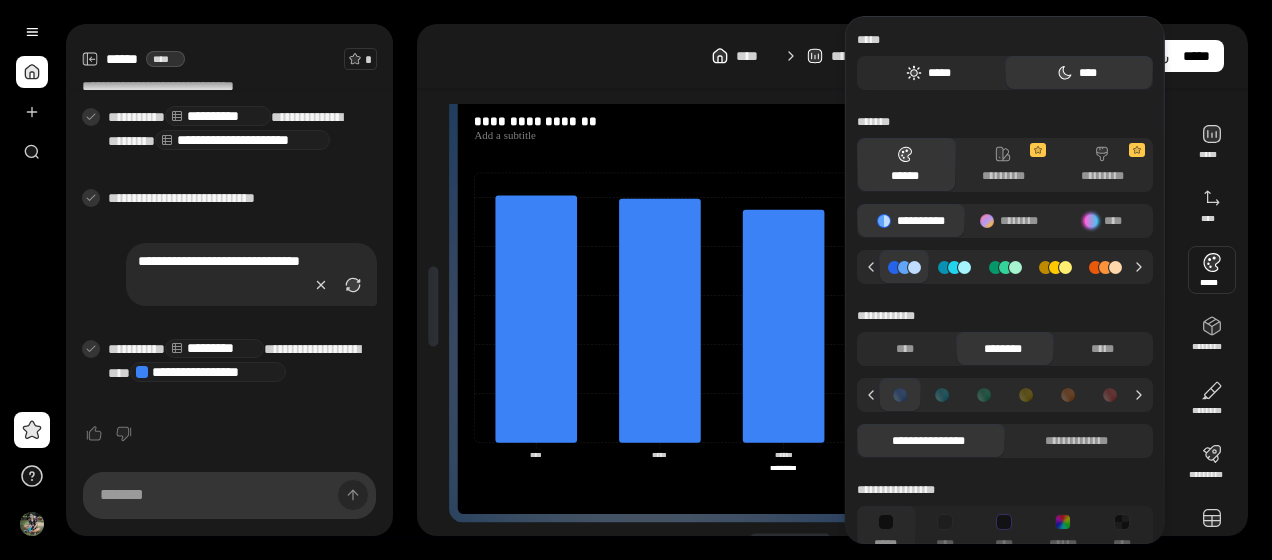 click on "*****" at bounding box center [928, 73] 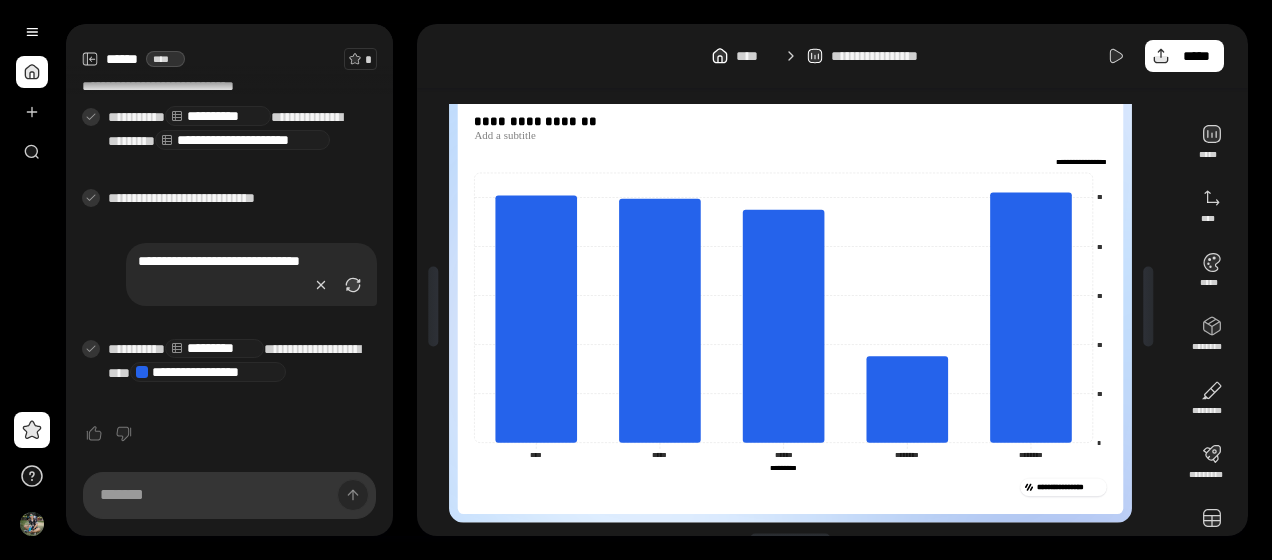click on "[FIRST] [LAST] [NUMBER] [STREET] [CITY], [STATE] [POSTAL_CODE] [COUNTRY] [PHONE] [EMAIL] [SSN] [DLN] [CC] [DOB] [AGE] [TIME] [COORD] [GEO]" at bounding box center [832, 280] 